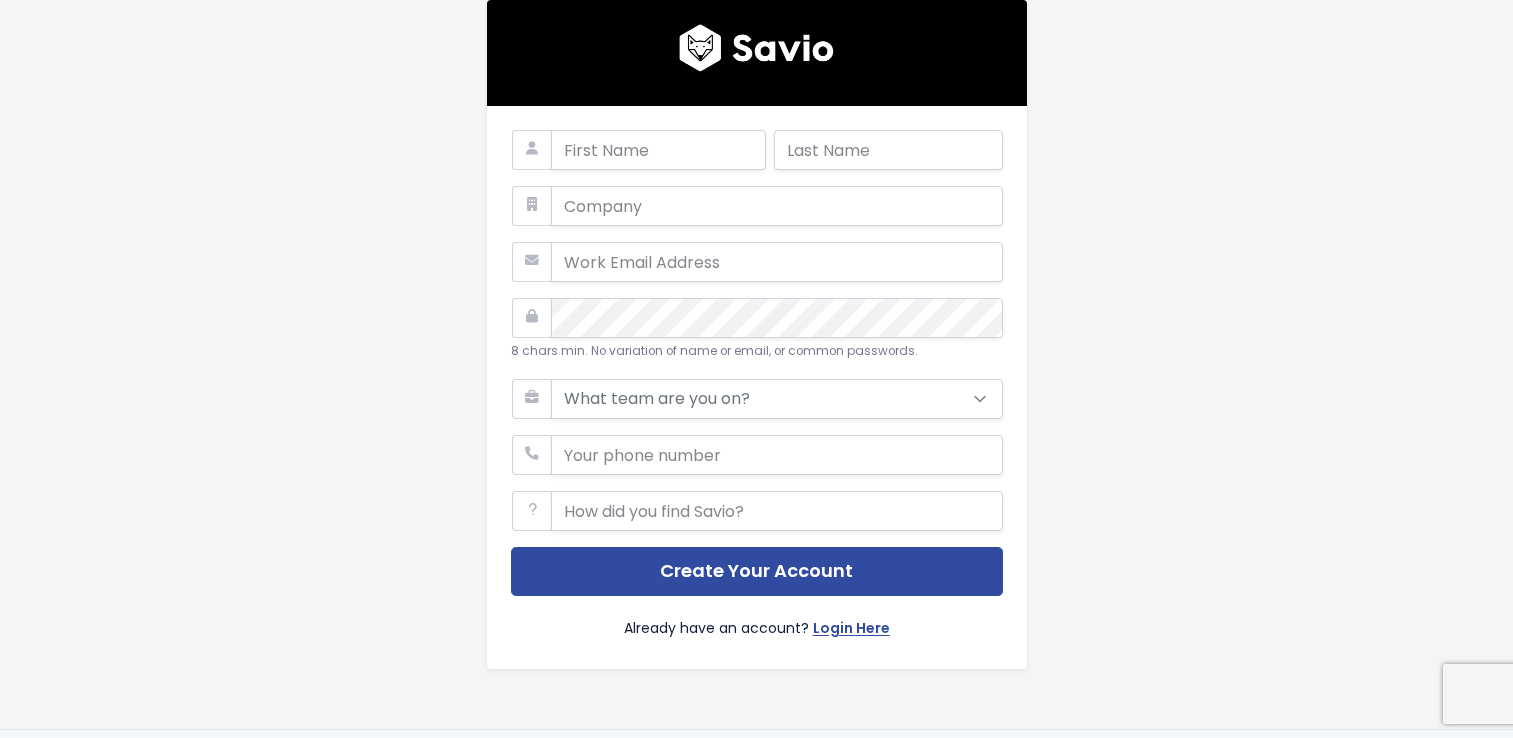 scroll, scrollTop: 0, scrollLeft: 0, axis: both 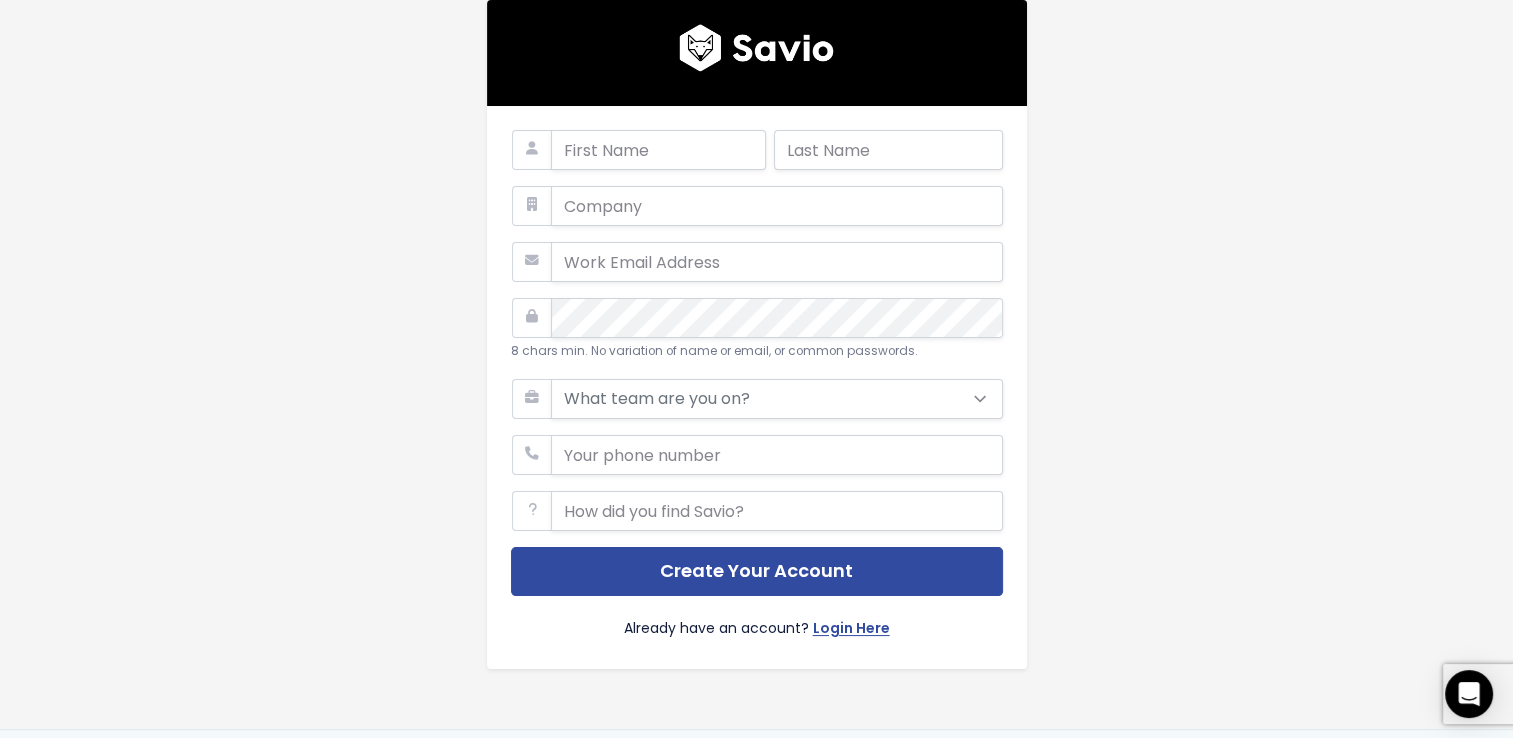 type on "Abgail" 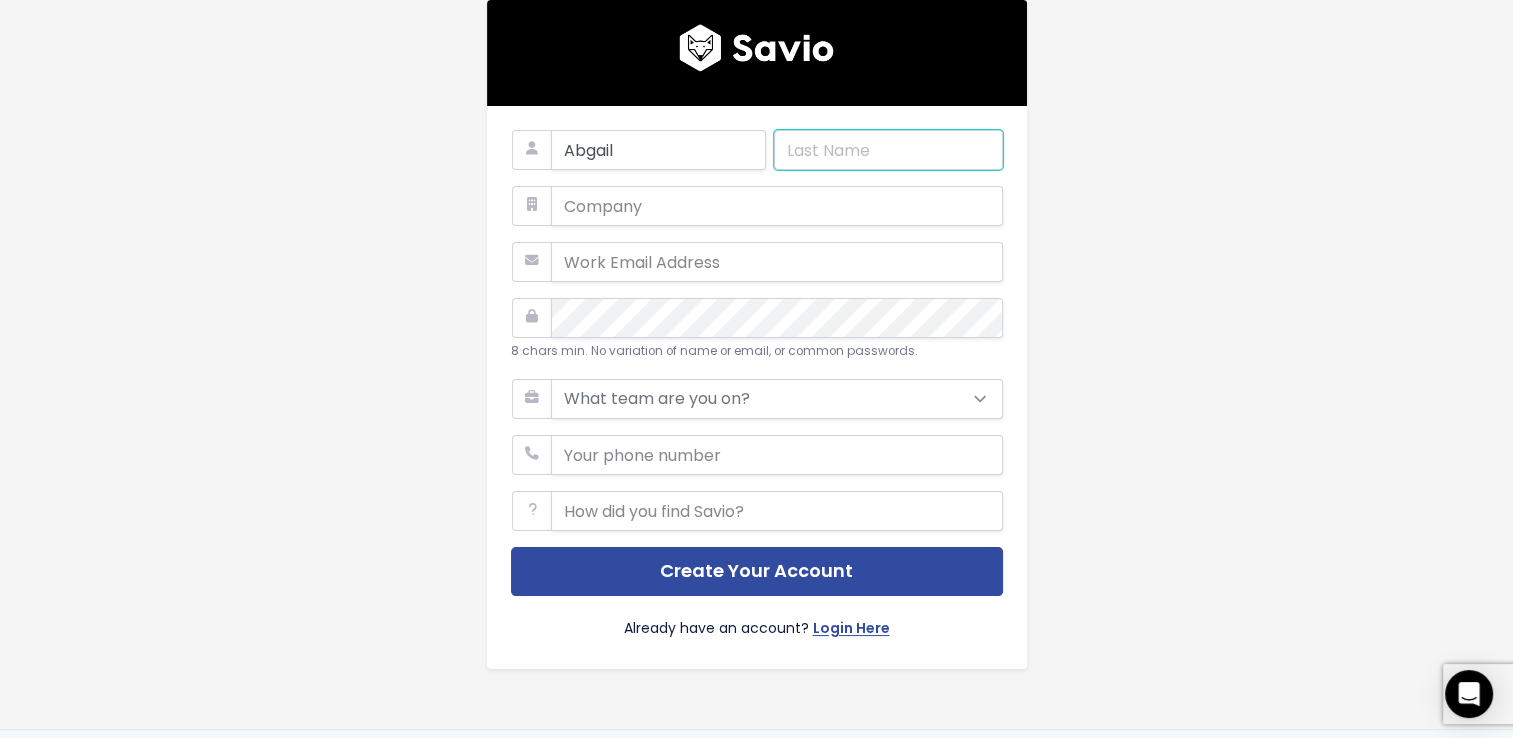 type on "Kazembe" 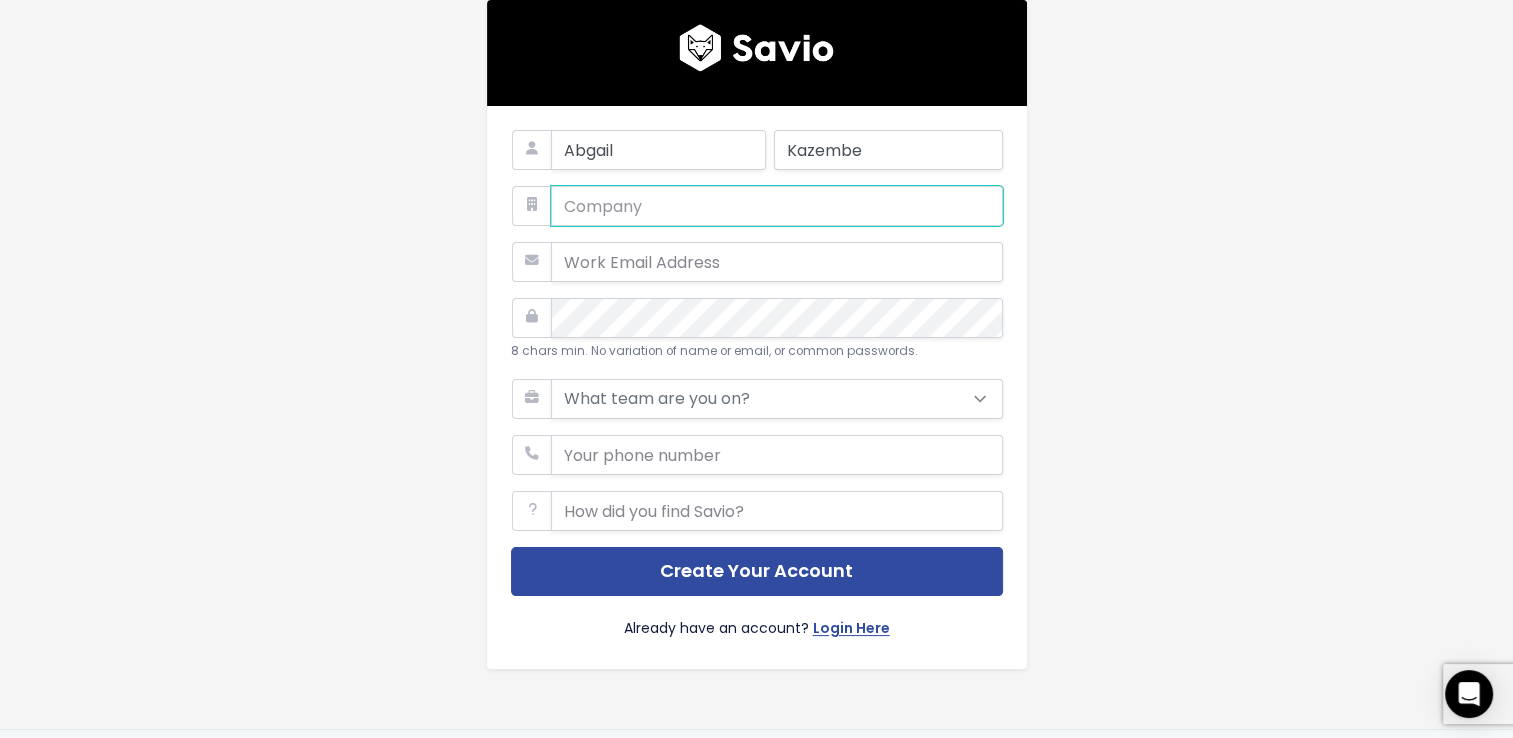 type on "Ubuntu Language Consultancy" 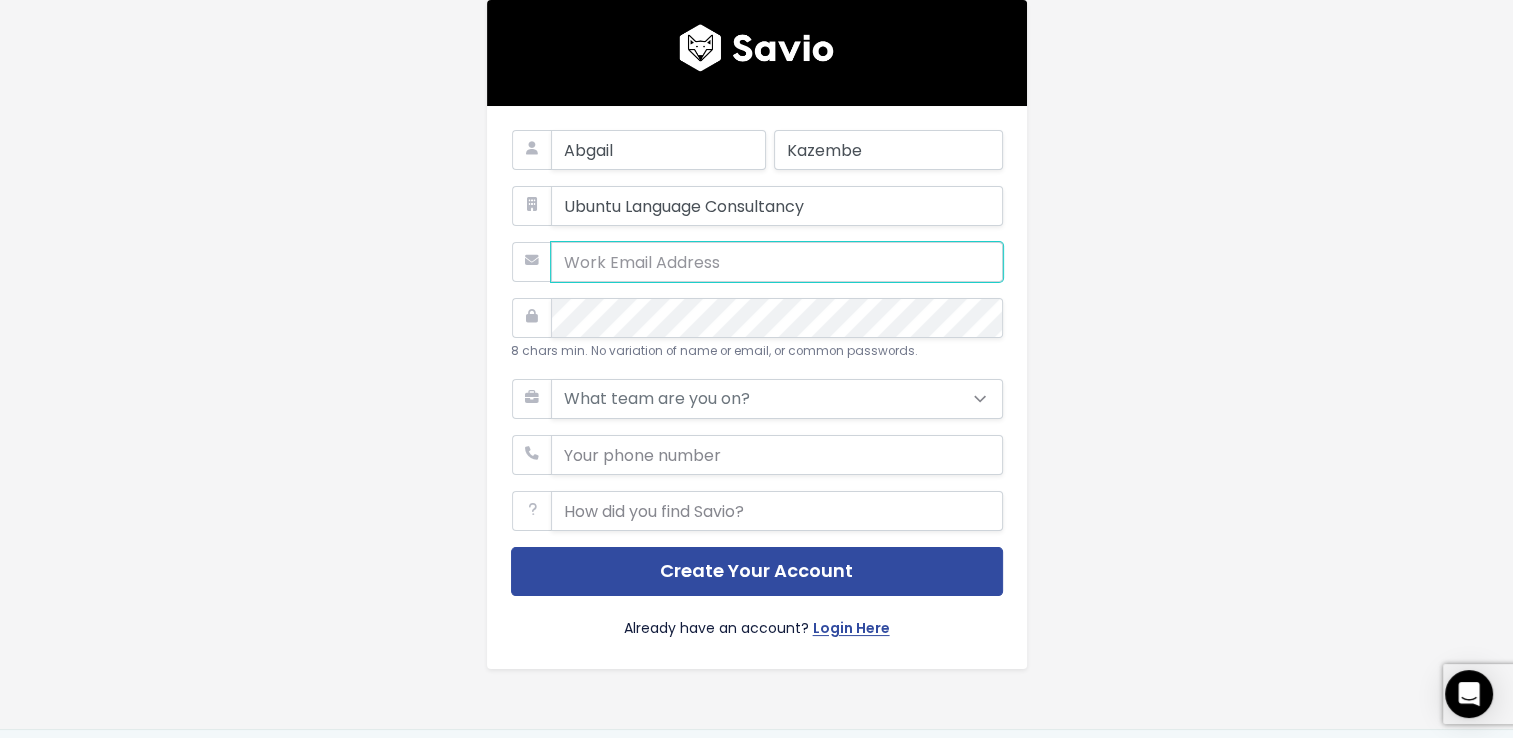 type on "info@ubuntulangcons.co.za" 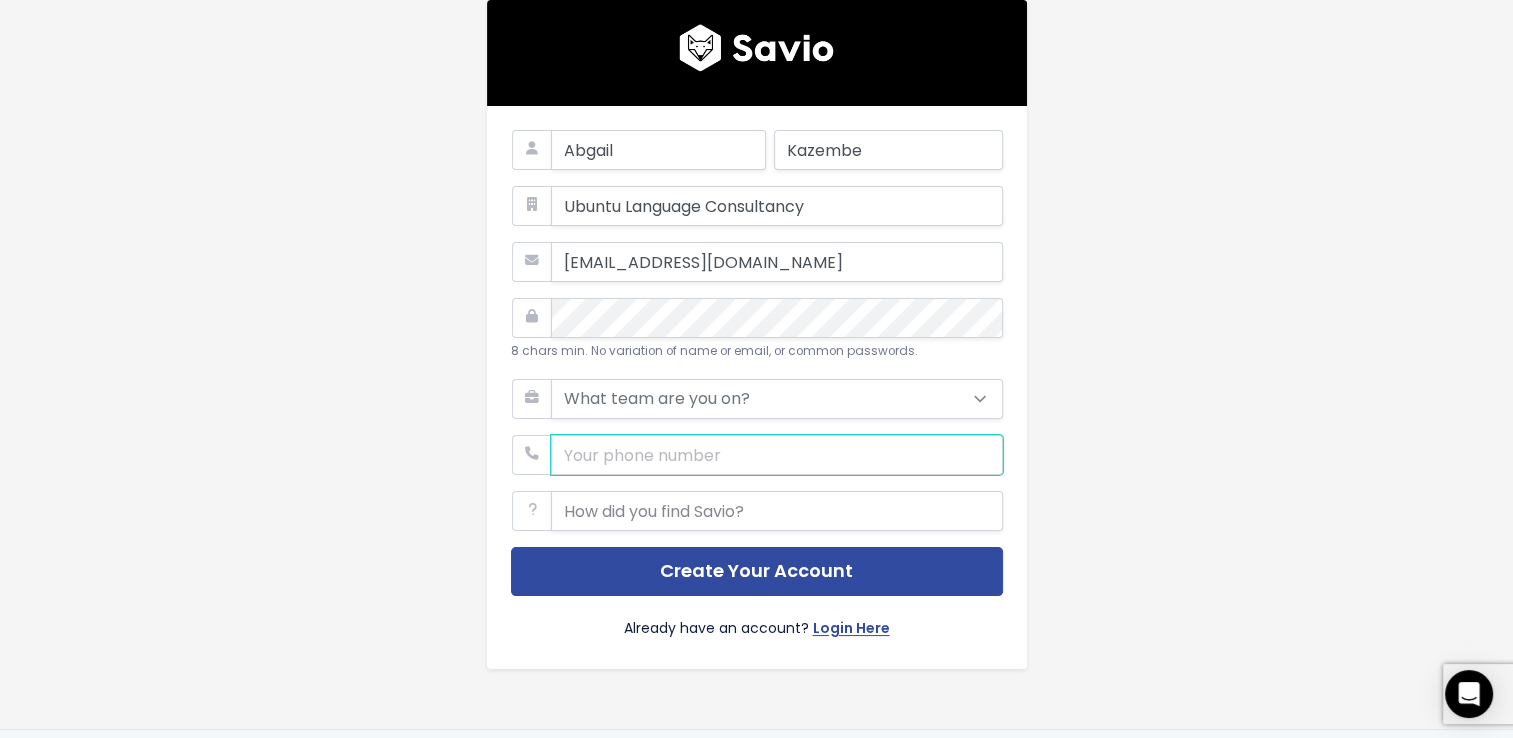 type on "0742949530" 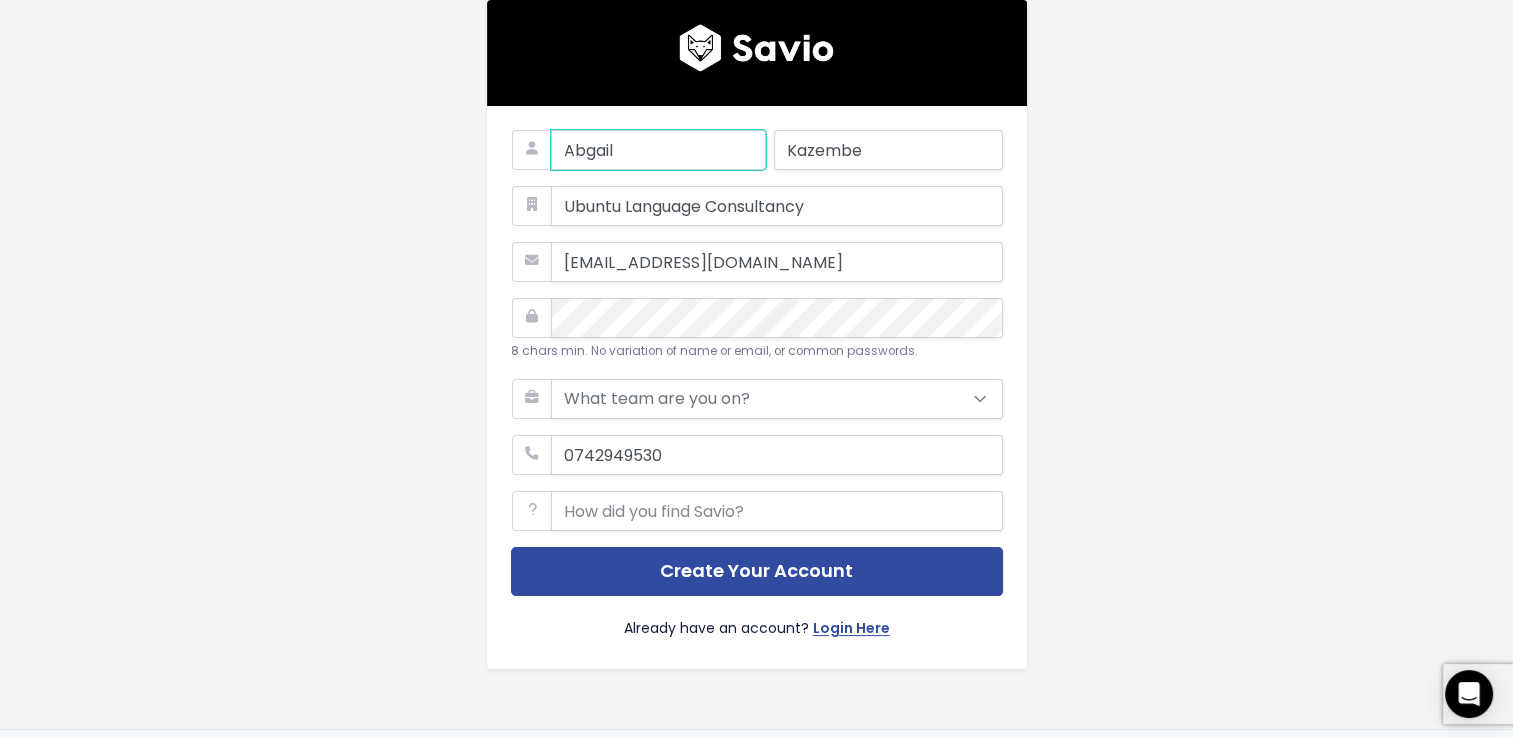 type on "Tau" 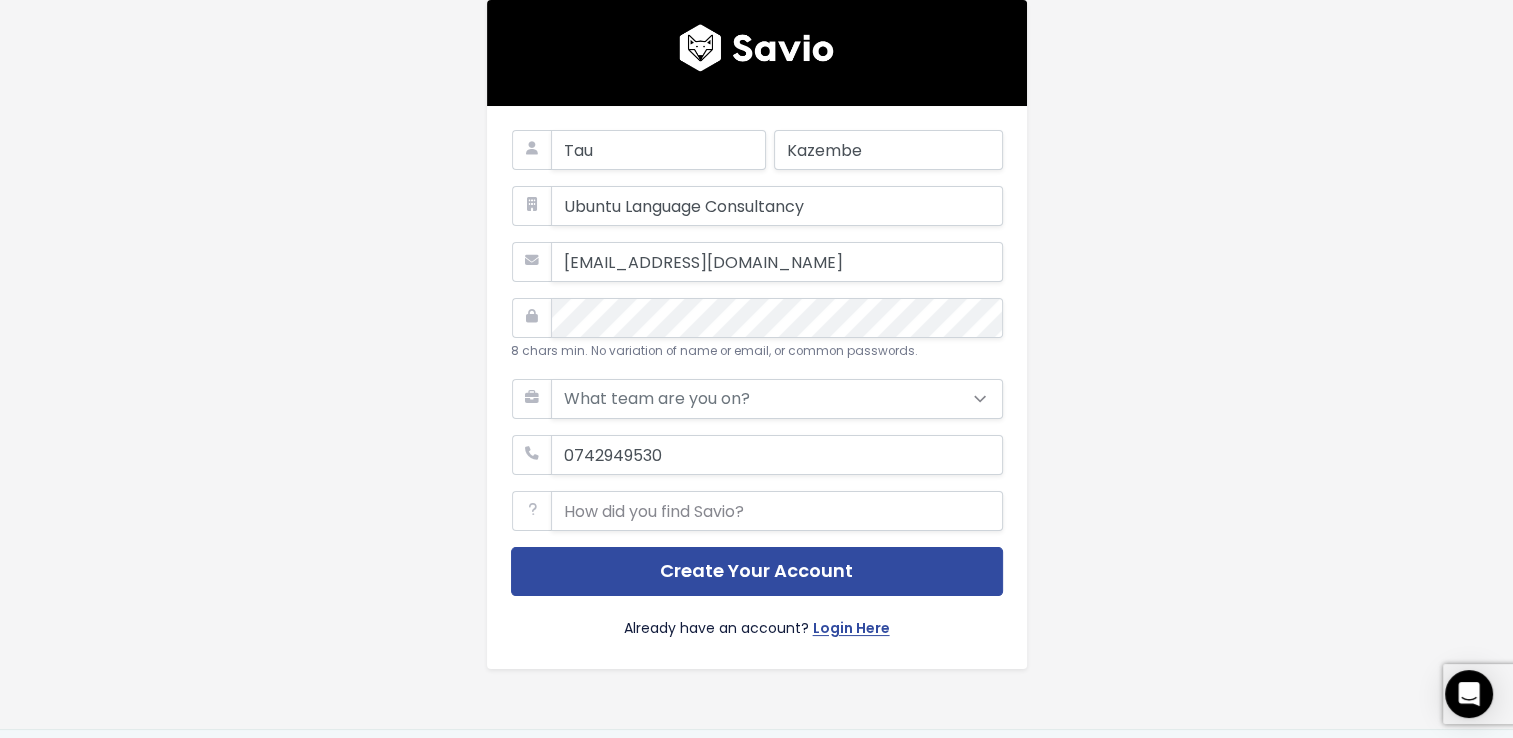 click on "Tau
Kazembe
Ubuntu Language Consultancy
info@ubuntulangcons.co.za
8 chars min. No variation of name or email, or common passwords.
What team are you on?
Support
Product" at bounding box center [757, 364] 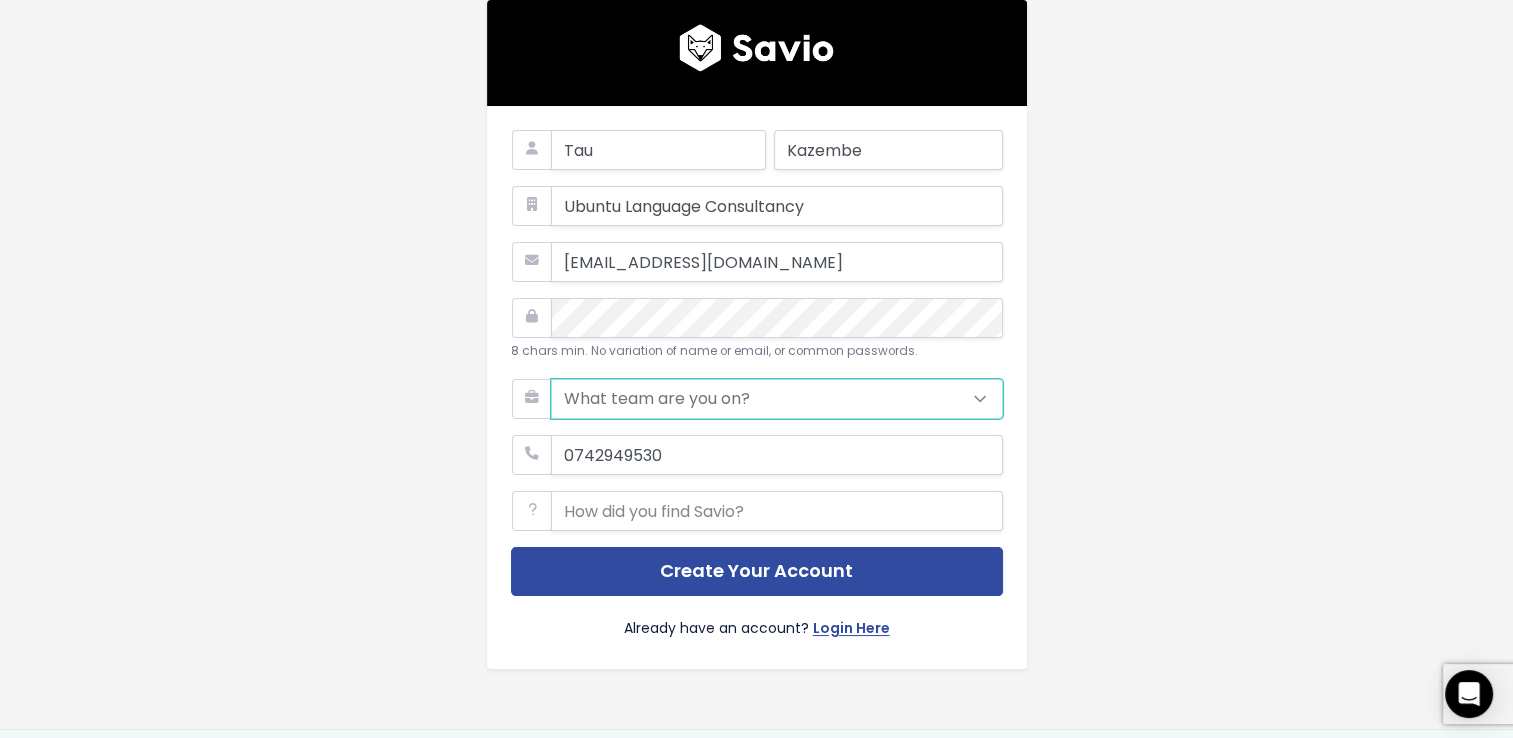 click on "What team are you on?
Support
Product
Sales
Customer Success
Marketing
Other" at bounding box center (777, 399) 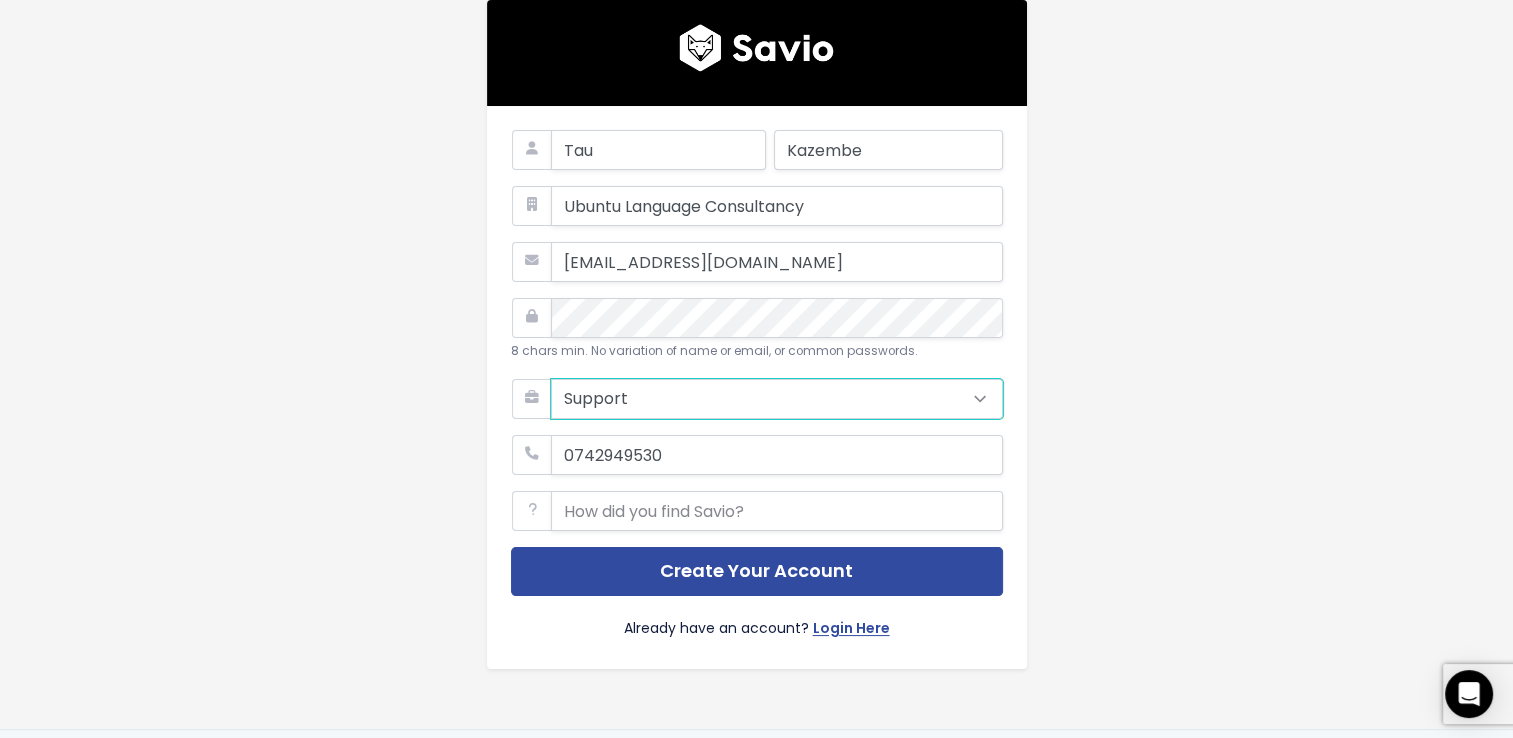 click on "What team are you on?
Support
Product
Sales
Customer Success
Marketing
Other" at bounding box center [777, 399] 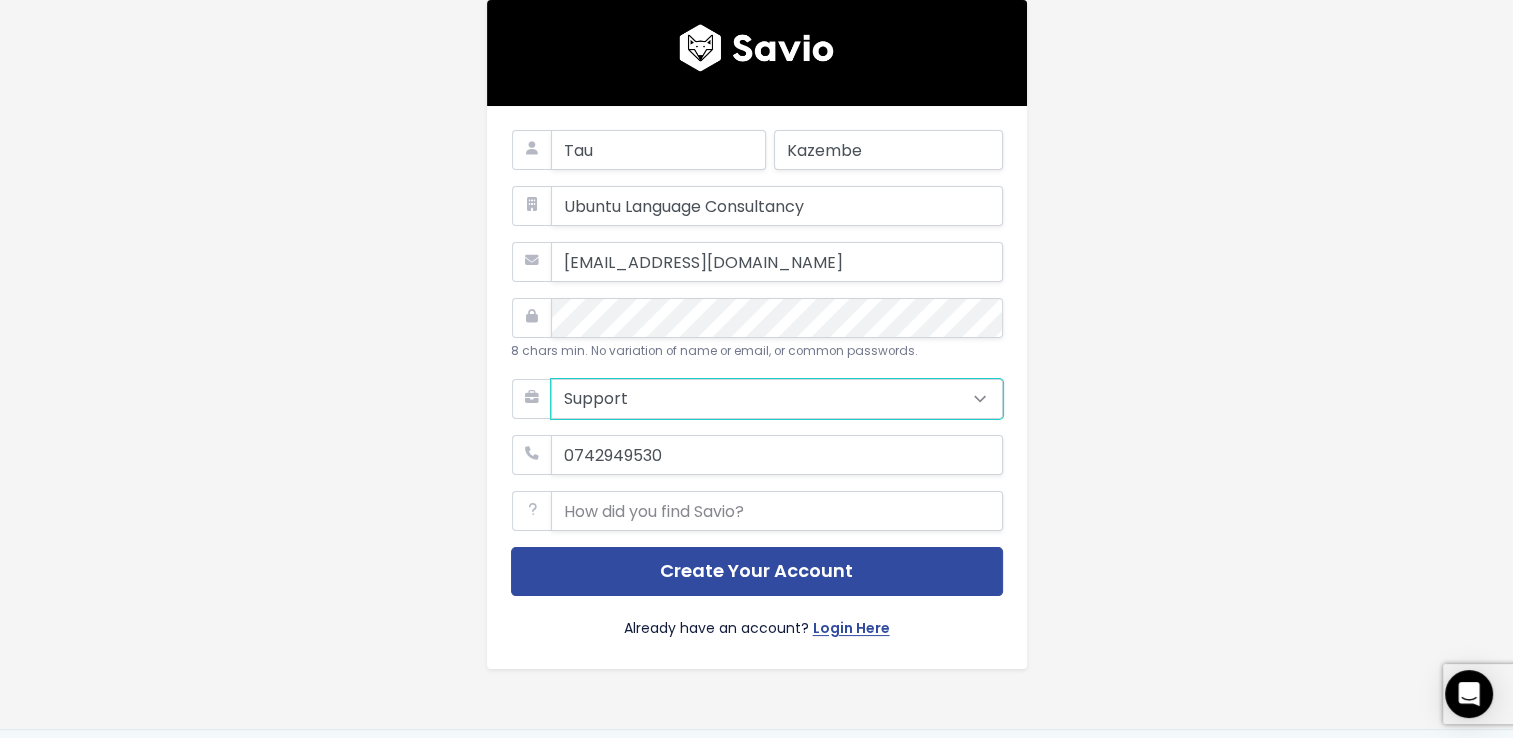 select on "CUSTOMER_SUCCESS" 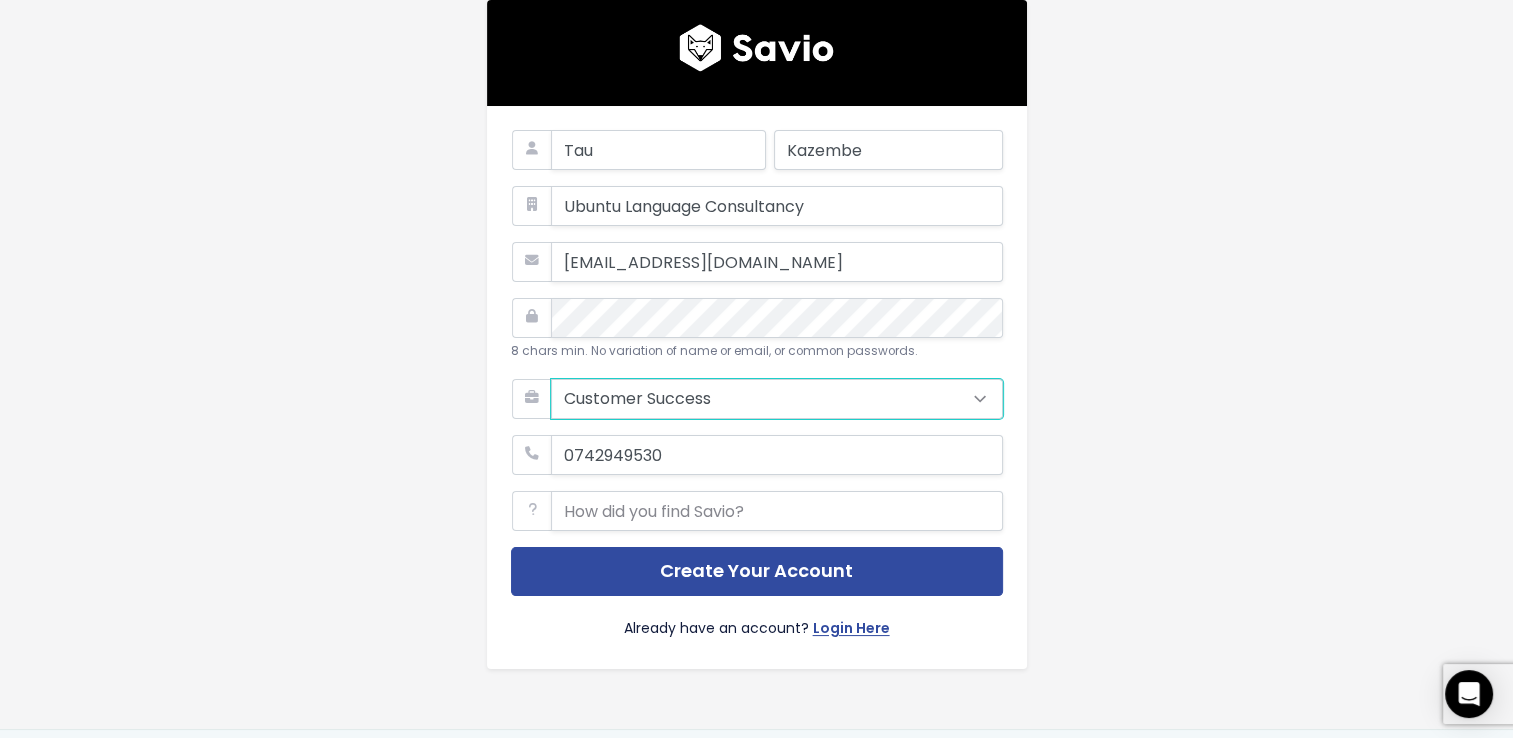 click on "What team are you on?
Support
Product
Sales
Customer Success
Marketing
Other" at bounding box center [777, 399] 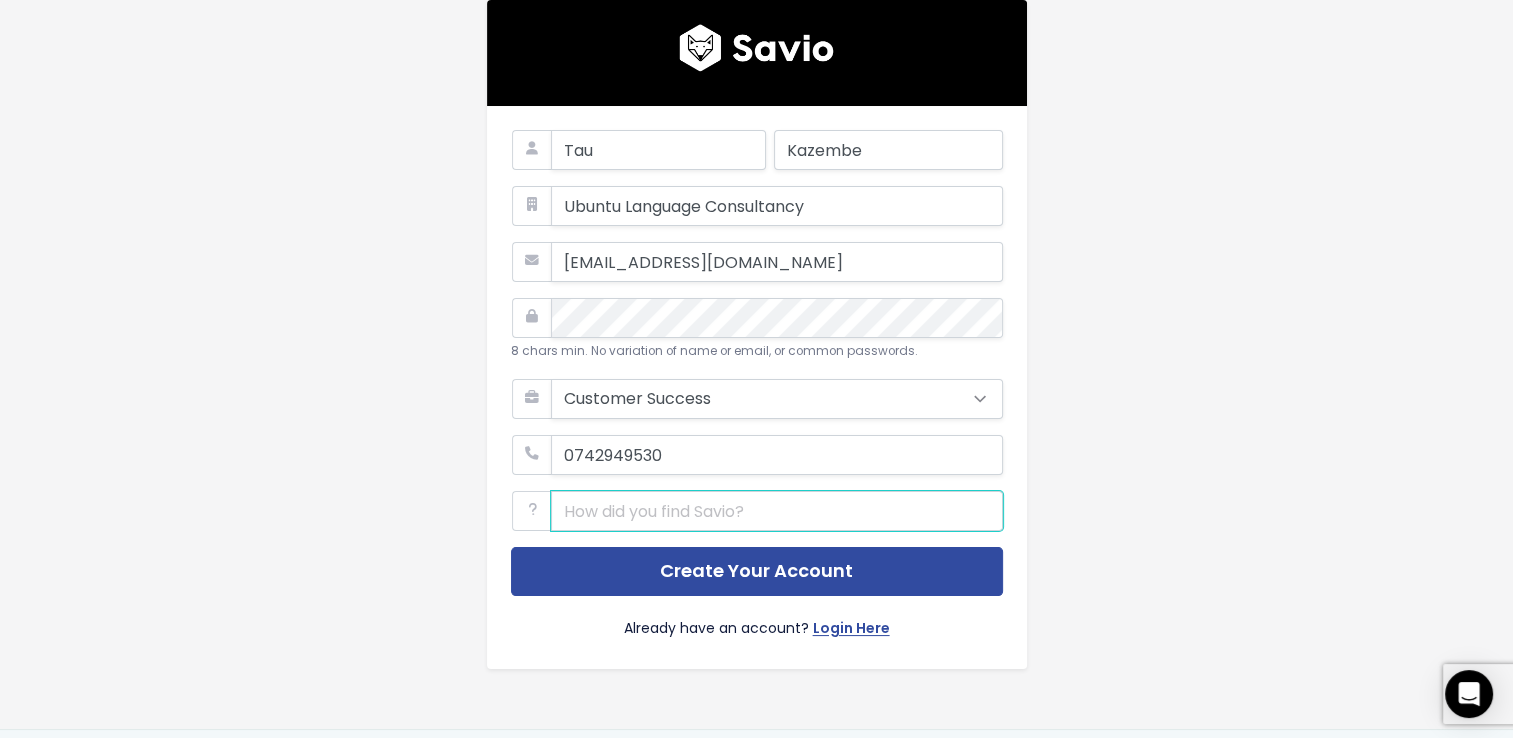 click at bounding box center (777, 511) 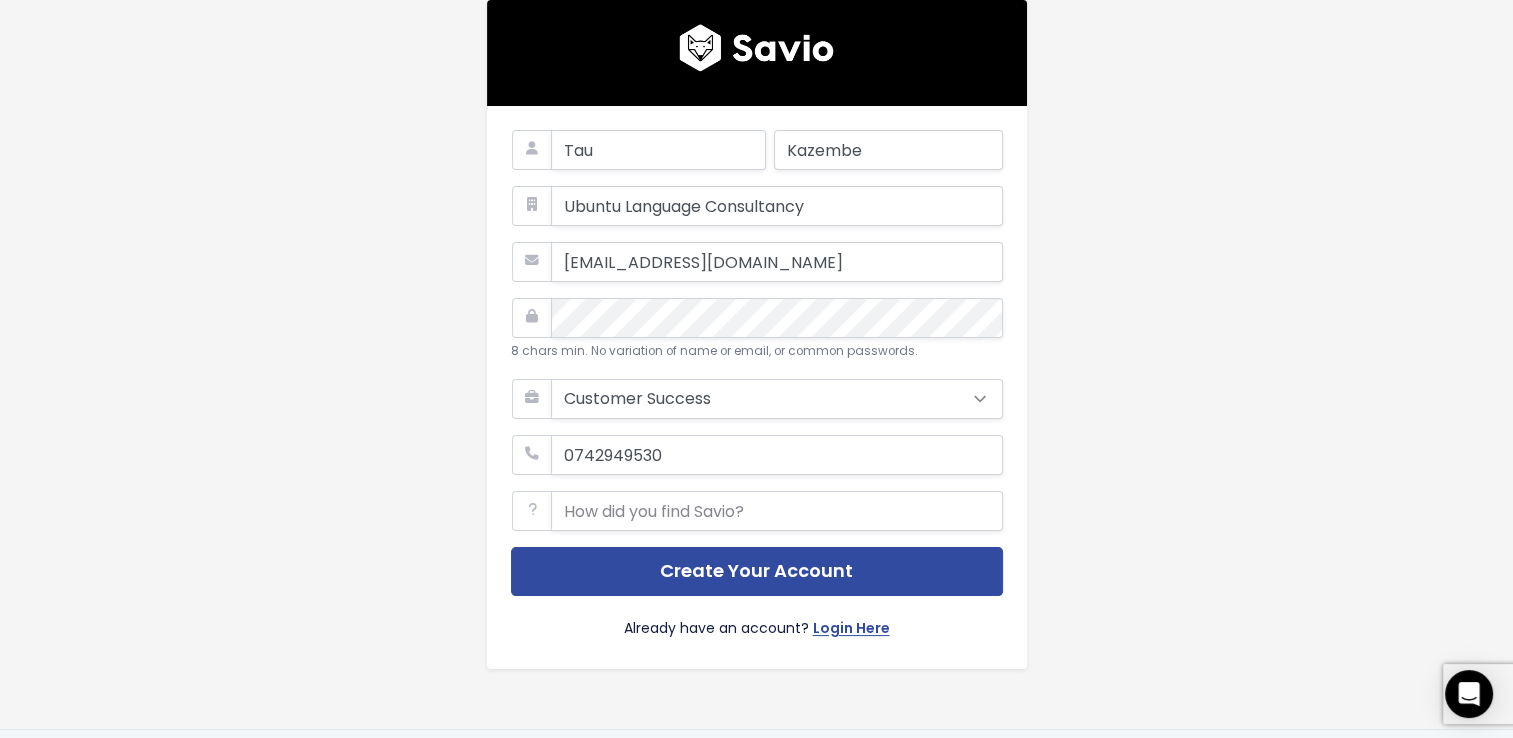 click on "Tau
Kazembe
Ubuntu Language Consultancy
info@ubuntulangcons.co.za
8 chars min. No variation of name or email, or common passwords.
What team are you on?
Support
Product" at bounding box center [757, 364] 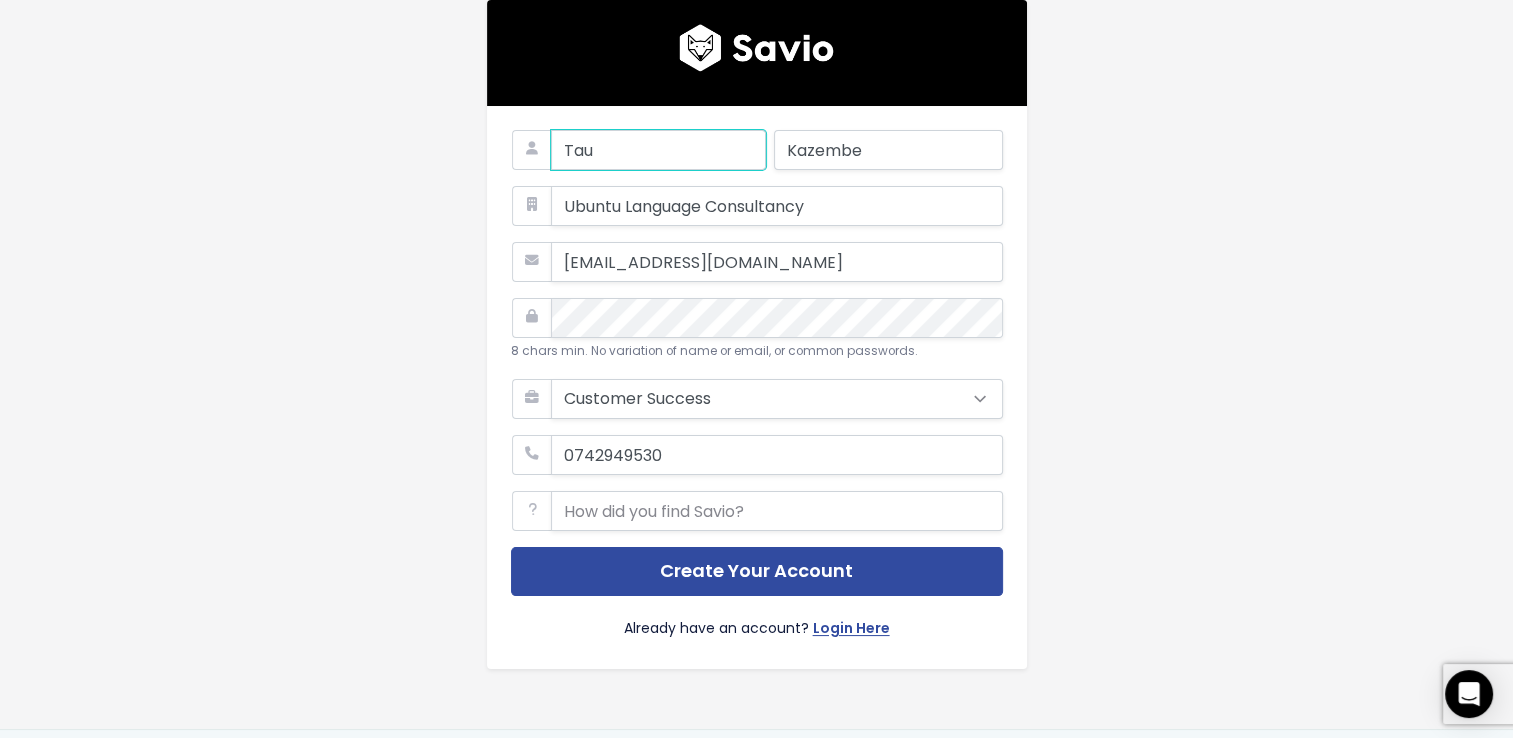 click on "Tau" at bounding box center (658, 150) 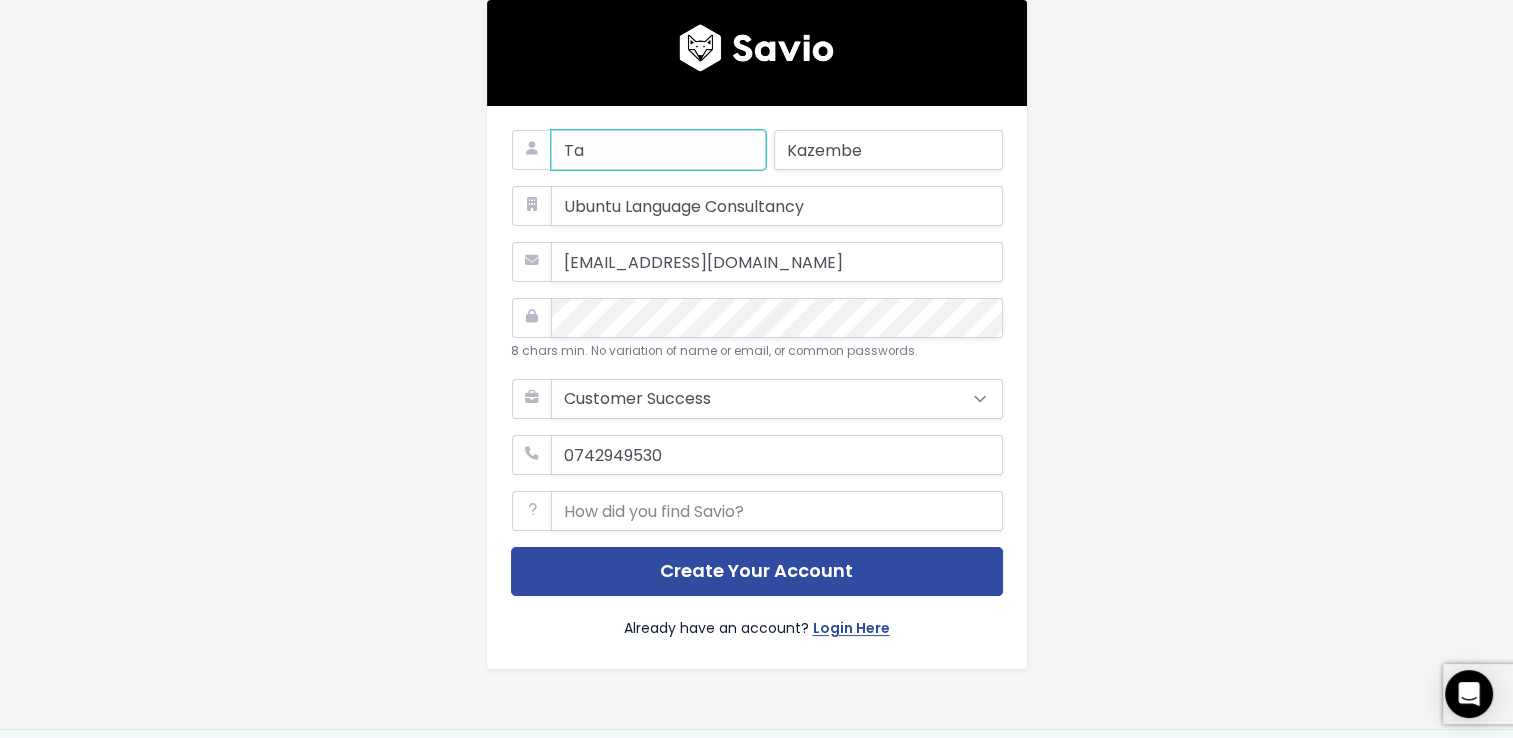 type on "T" 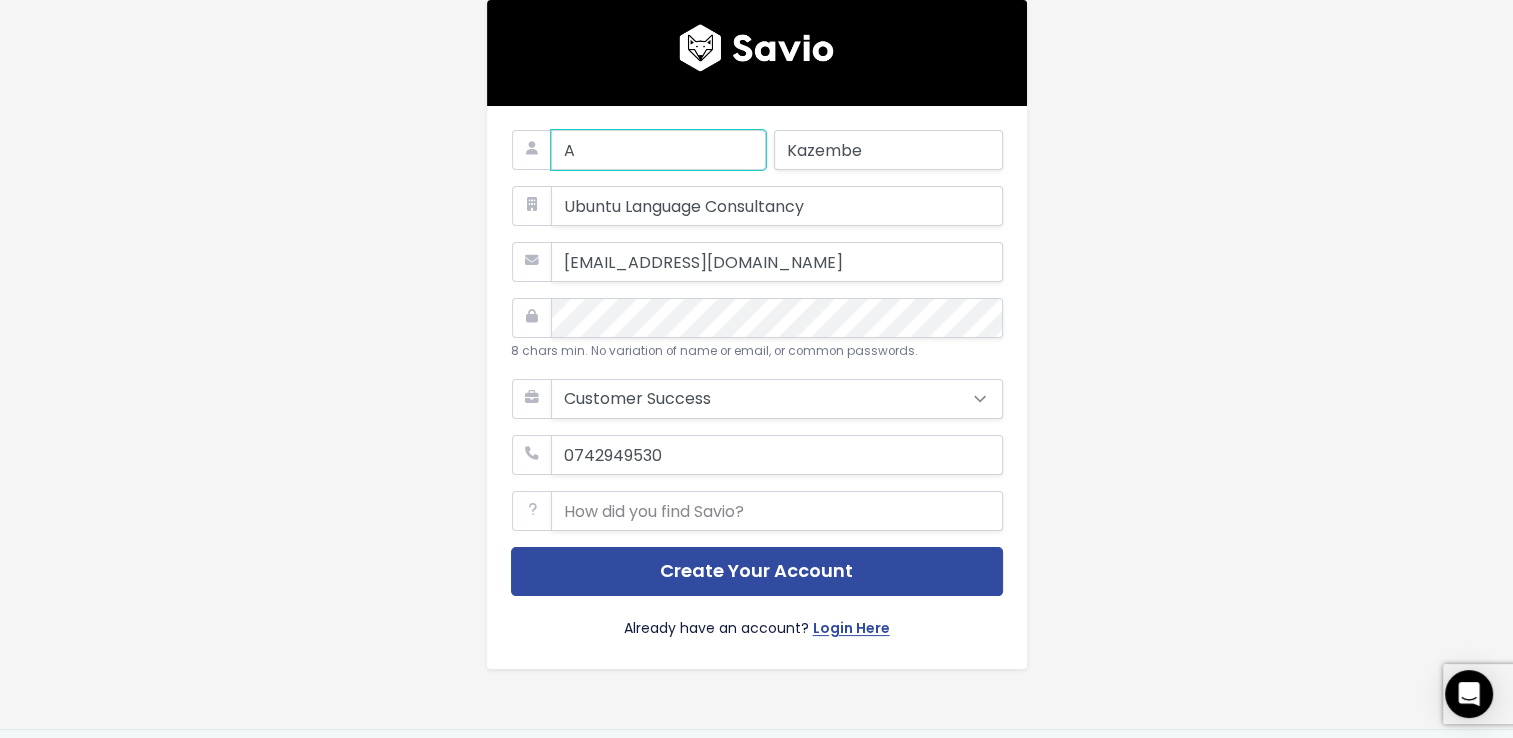 type on "Abgail" 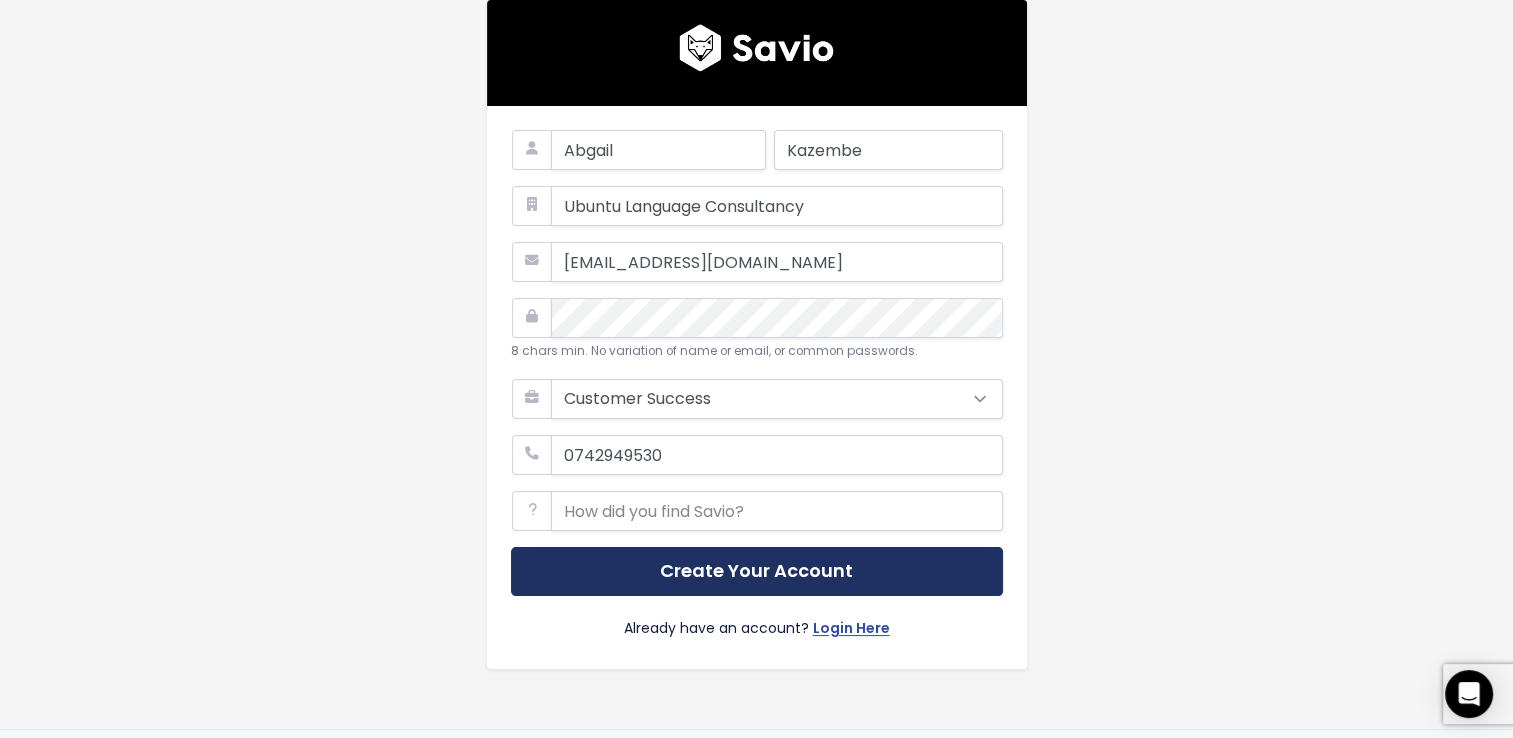 click on "Create Your Account" at bounding box center (757, 571) 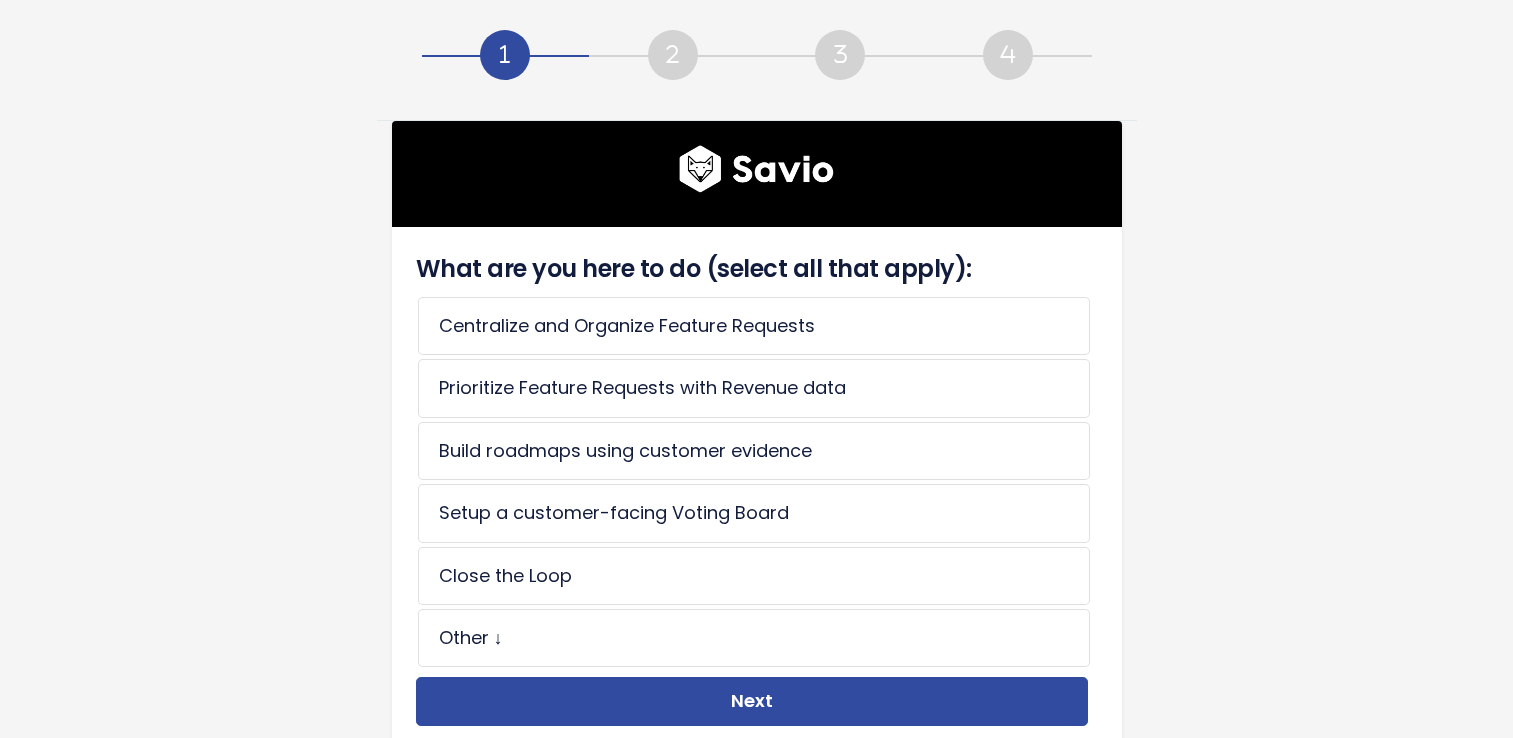 scroll, scrollTop: 0, scrollLeft: 0, axis: both 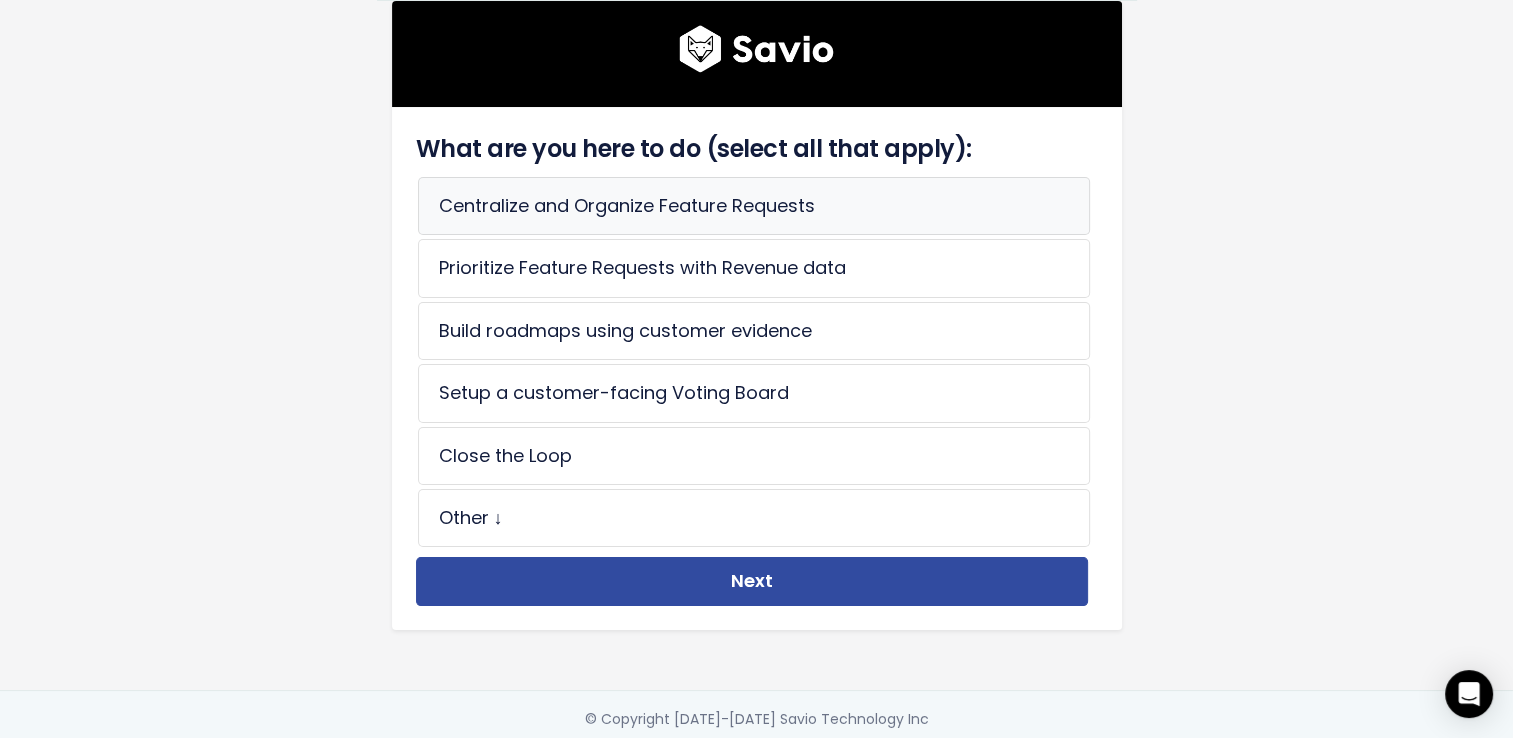click on "Centralize and Organize Feature Requests" at bounding box center [754, 206] 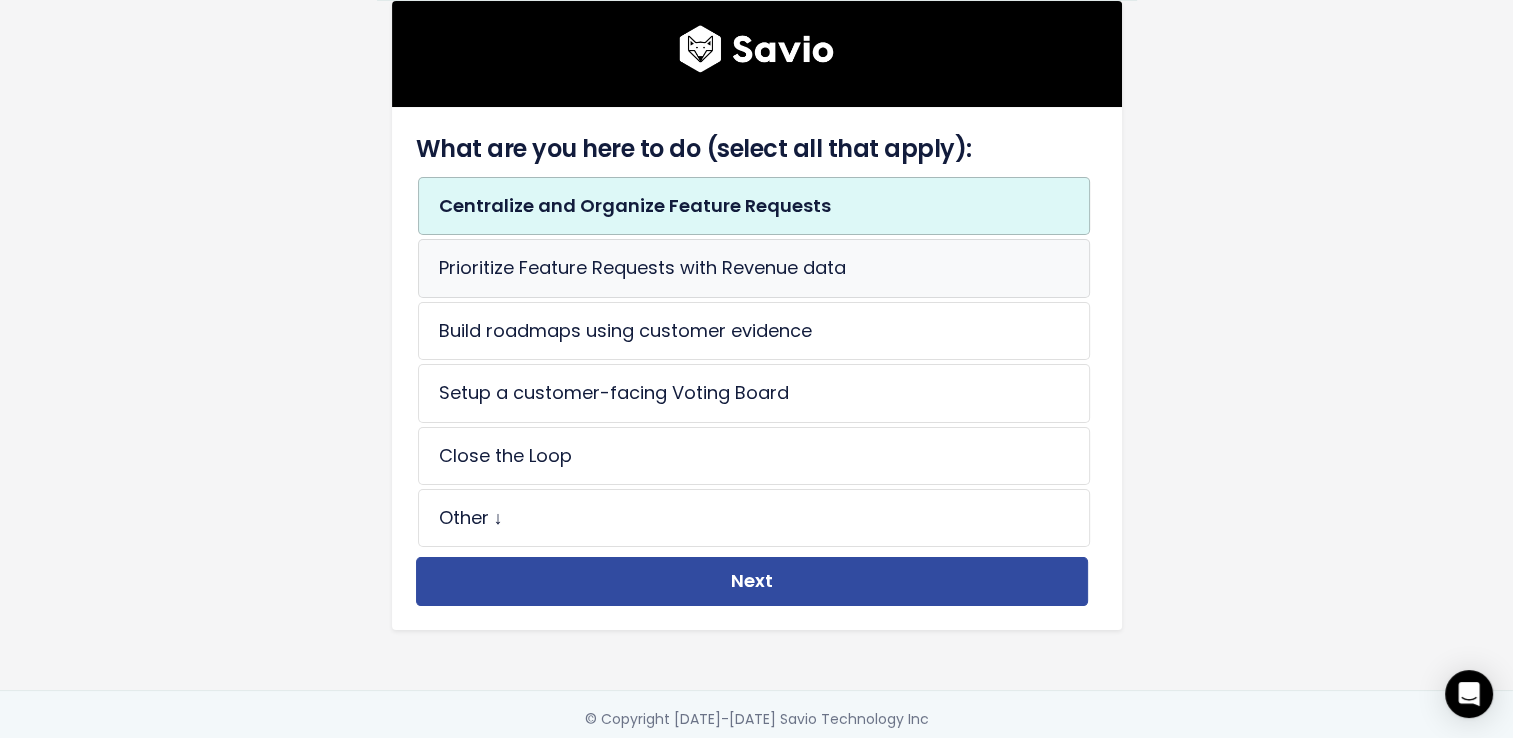 click on "Prioritize Feature Requests with Revenue data" at bounding box center (754, 268) 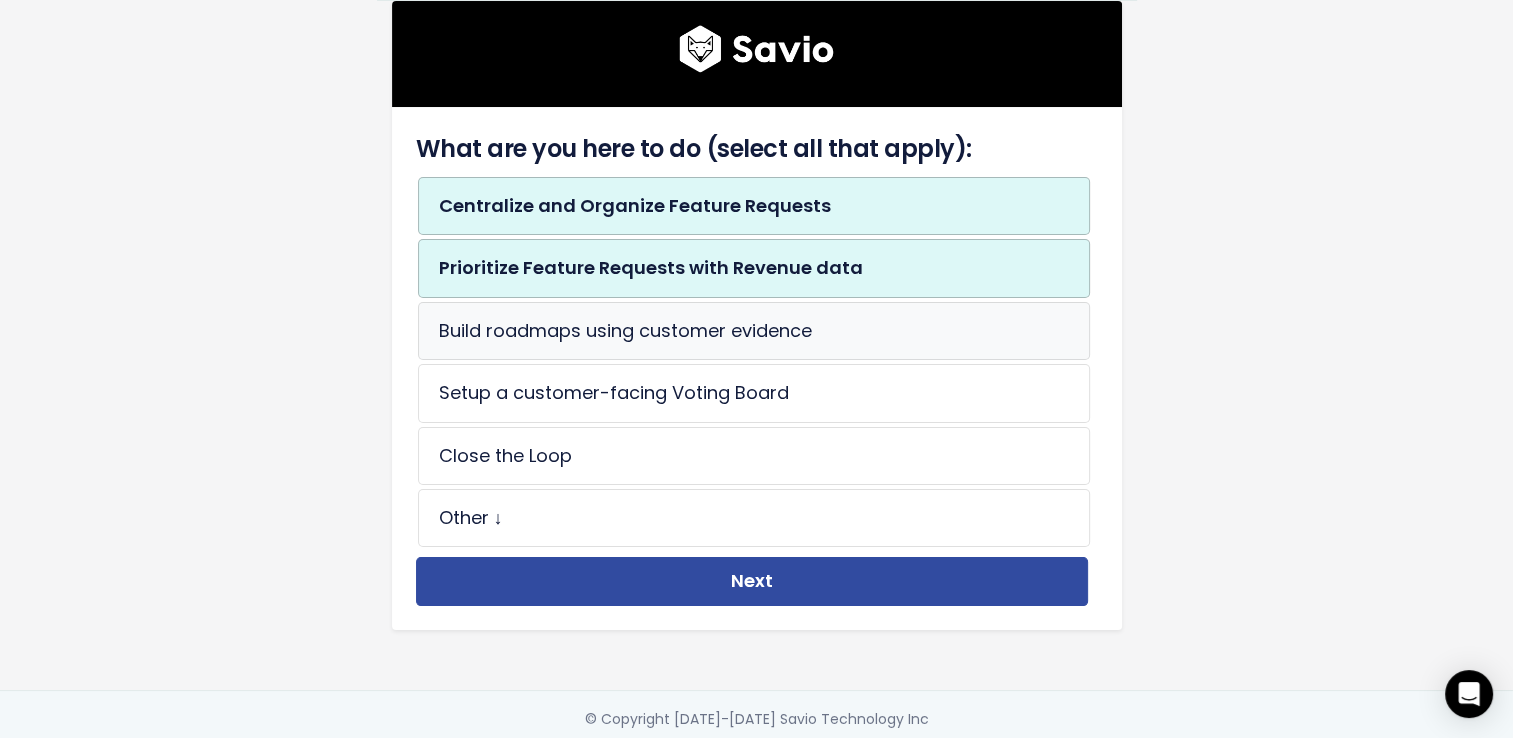 click on "Build roadmaps using customer evidence" at bounding box center (754, 331) 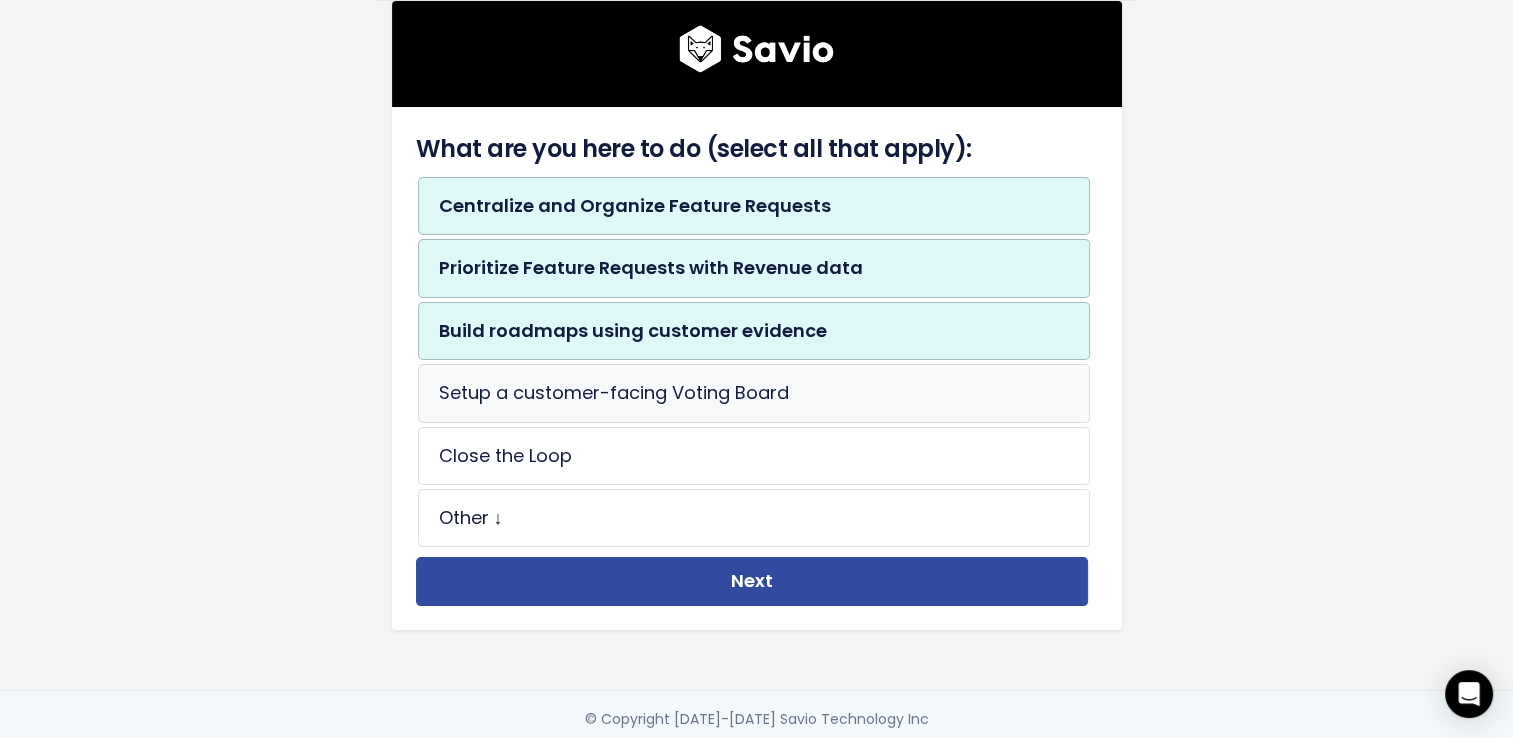 click on "Setup a customer-facing Voting Board" at bounding box center [754, 393] 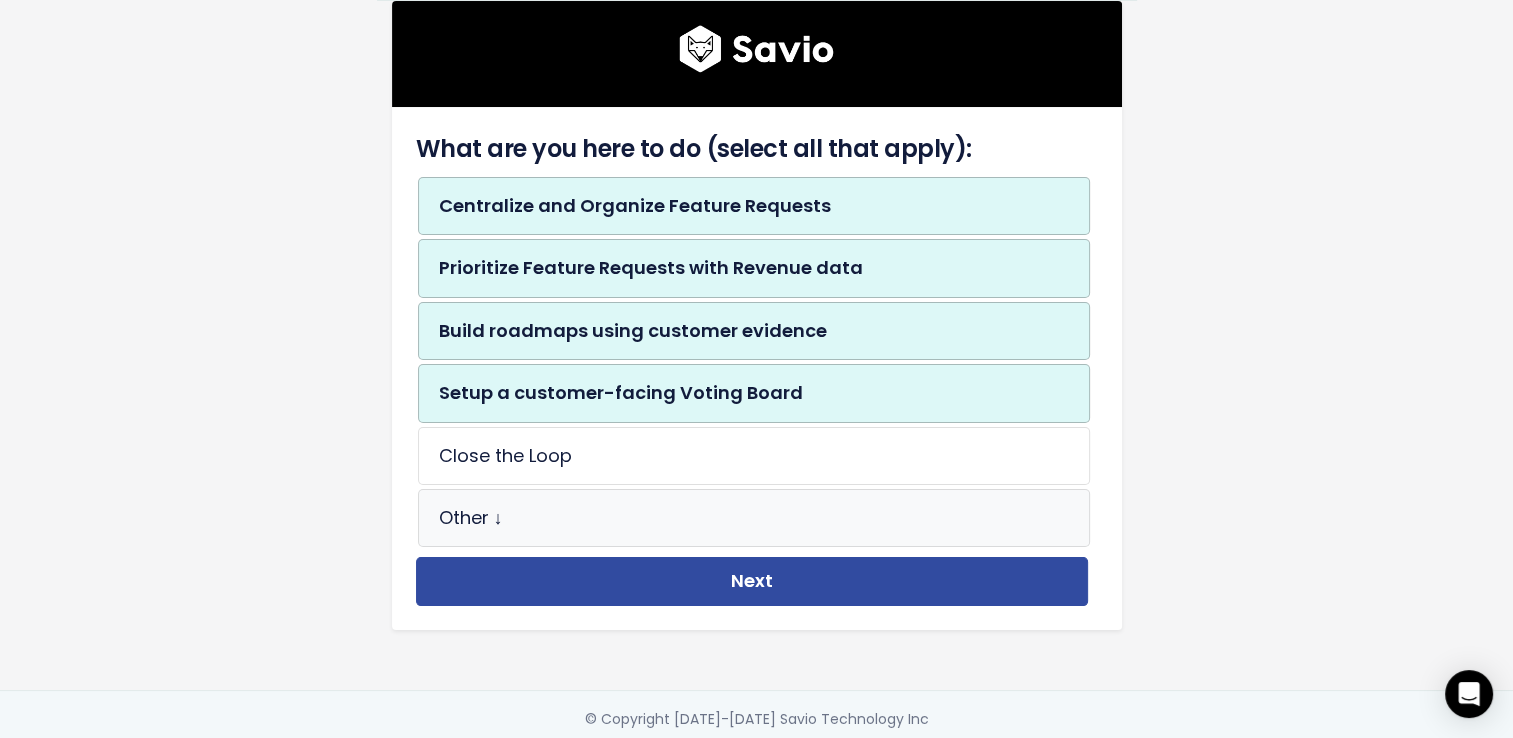 click on "Other ↓" at bounding box center [754, 518] 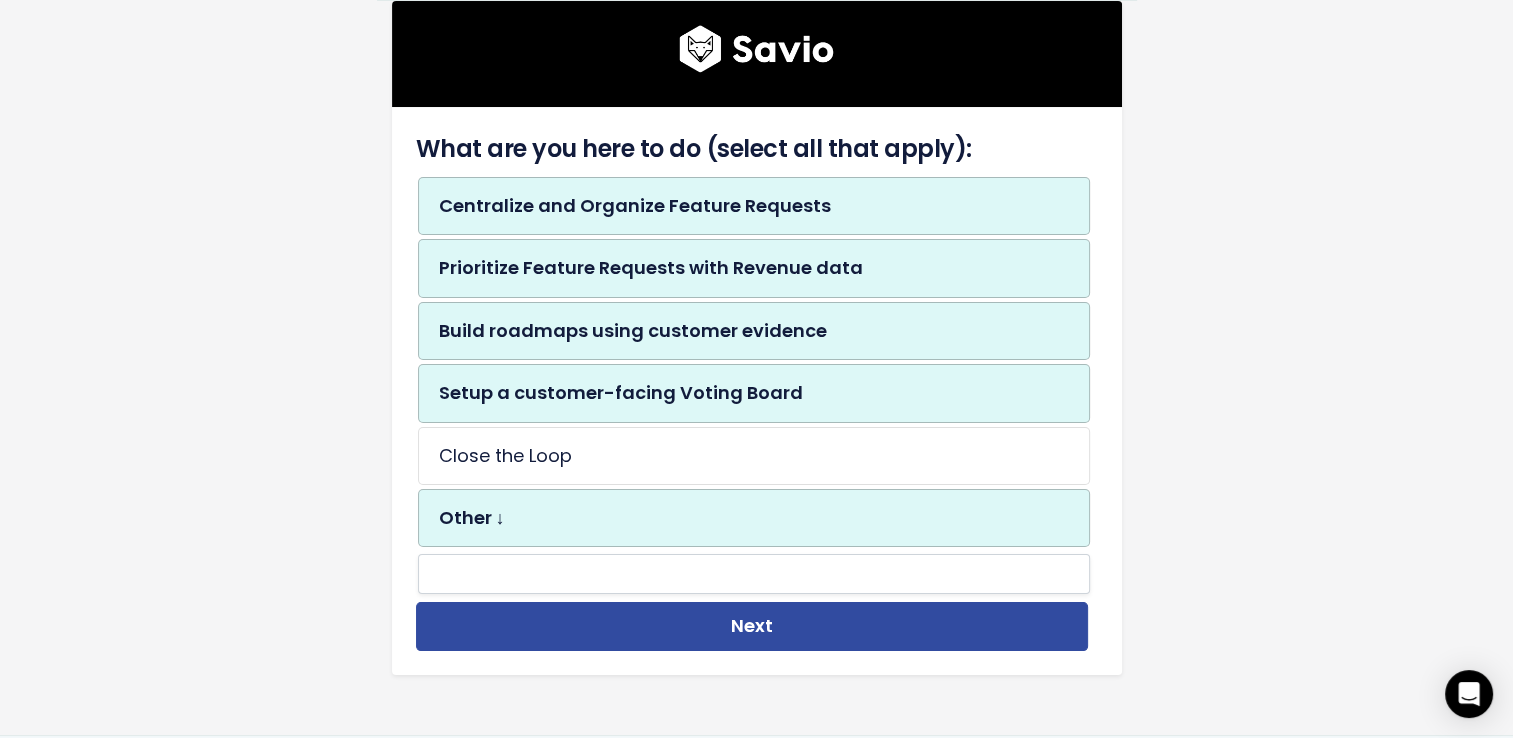 click on "Other ↓" at bounding box center [754, 518] 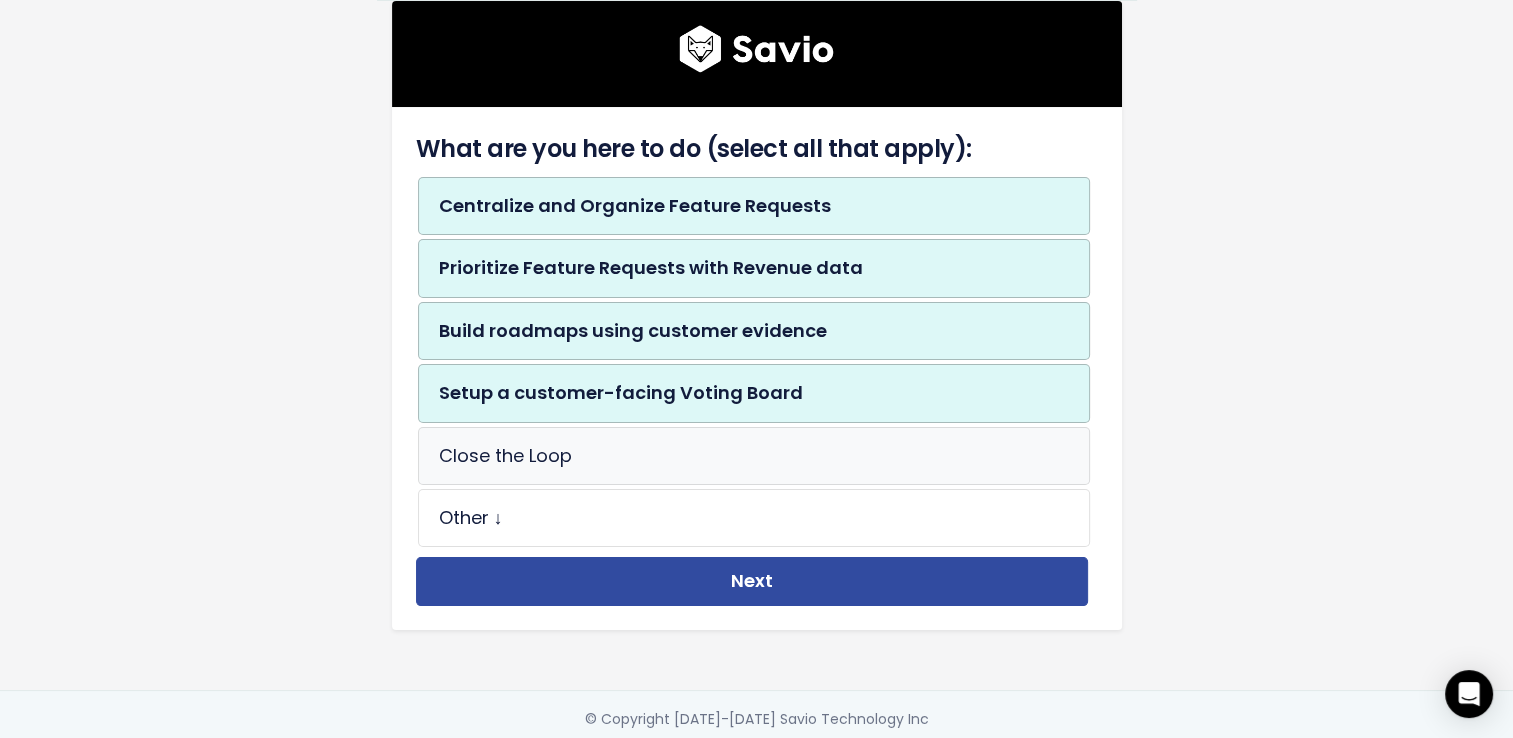 click on "Close the Loop" at bounding box center [754, 456] 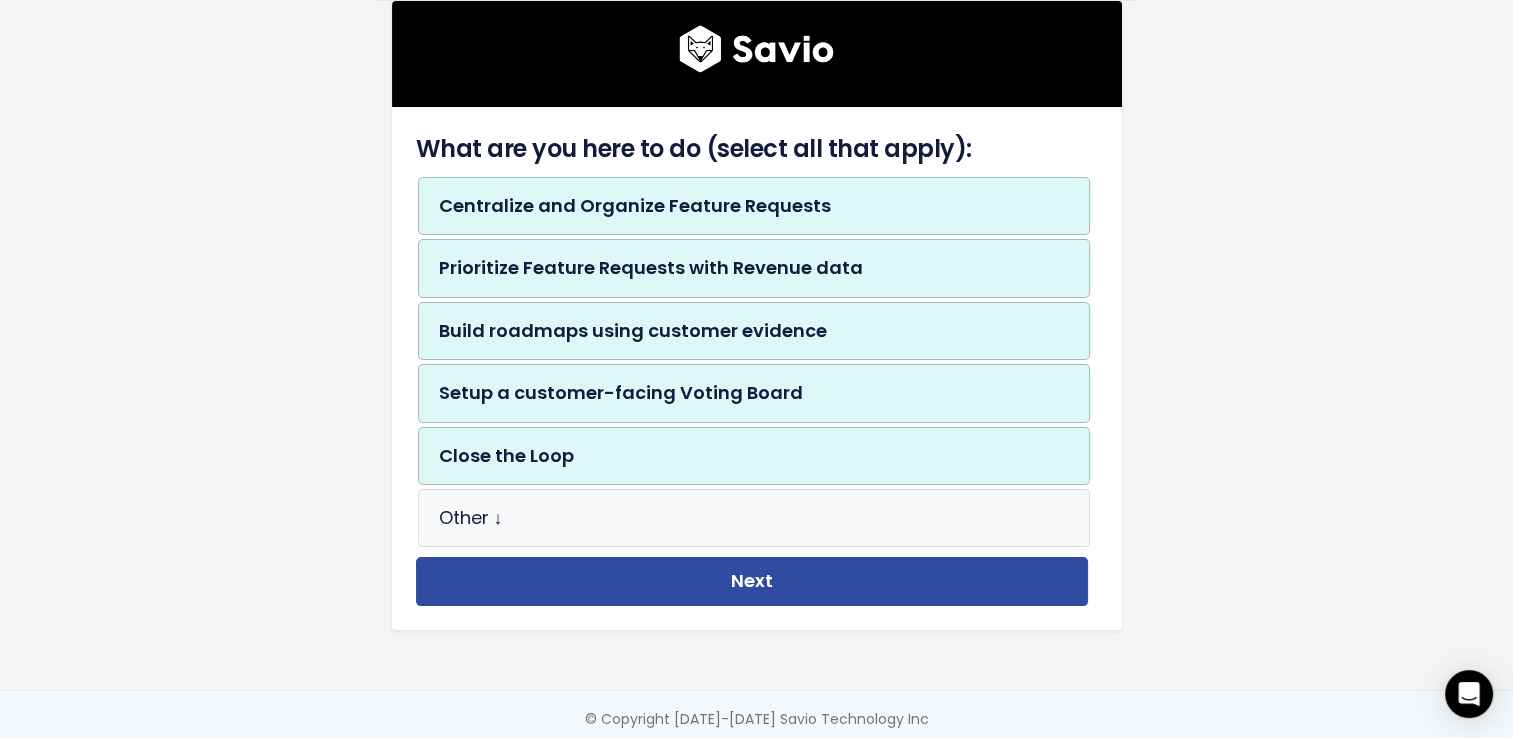 click on "Other ↓" at bounding box center (754, 518) 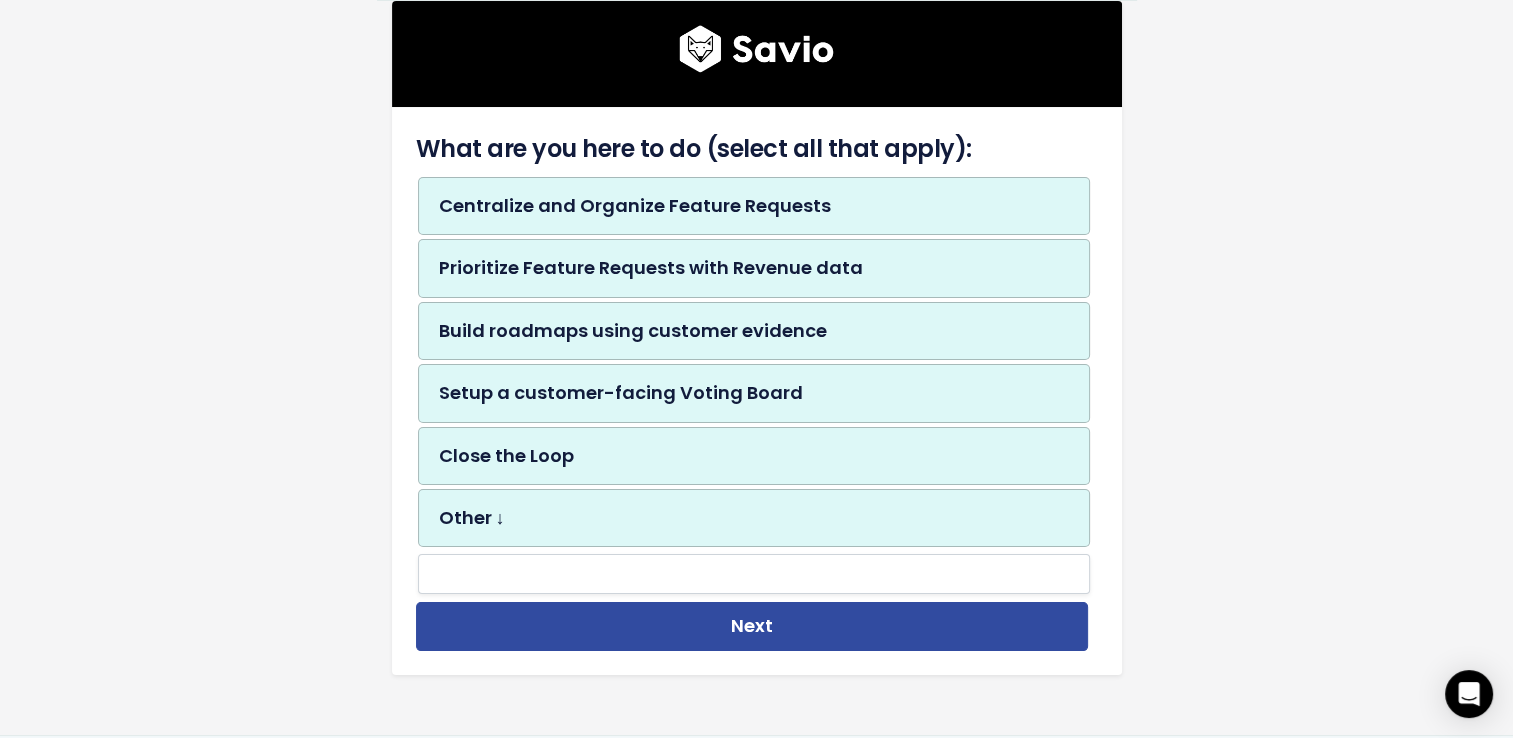 click on "Other ↓" at bounding box center (754, 518) 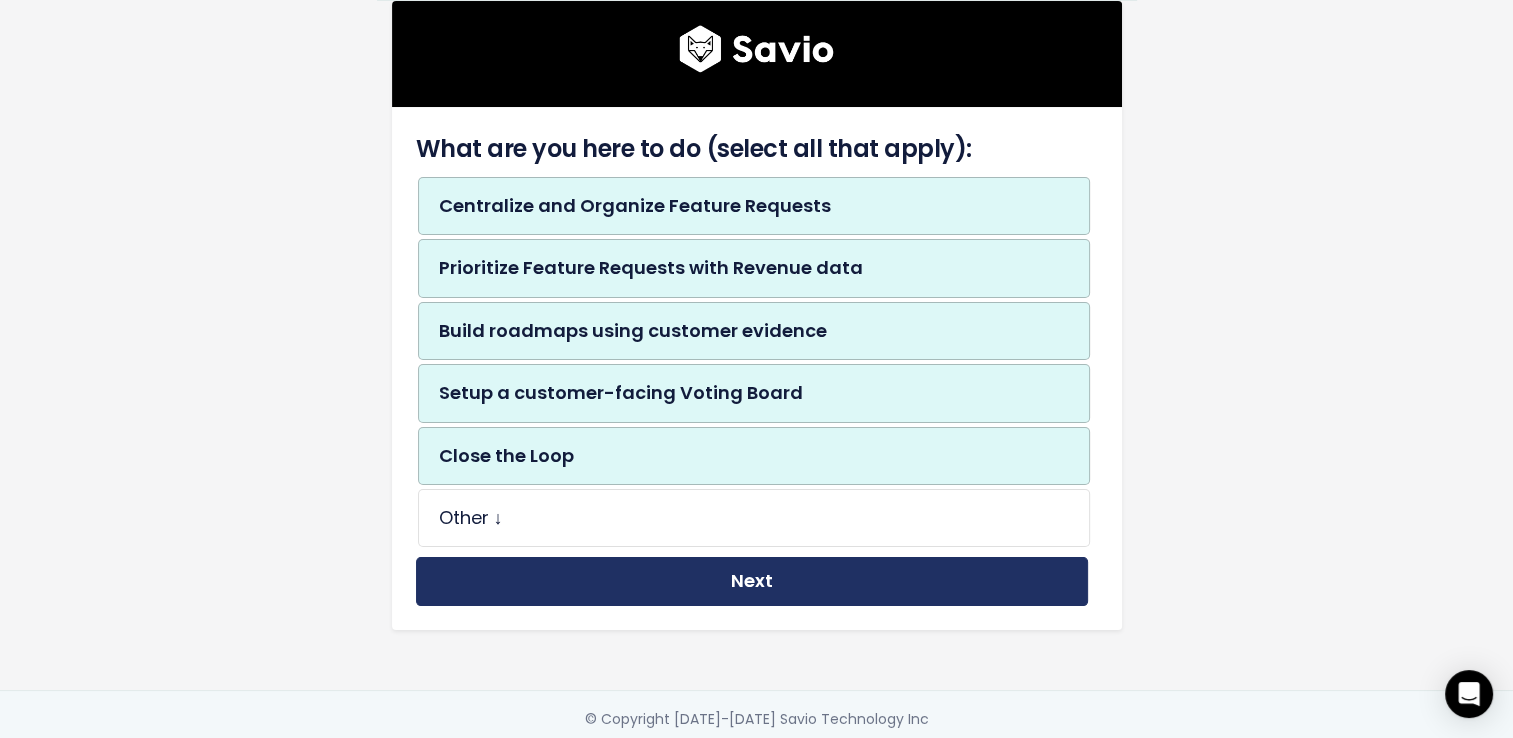 click on "Next" at bounding box center (752, 581) 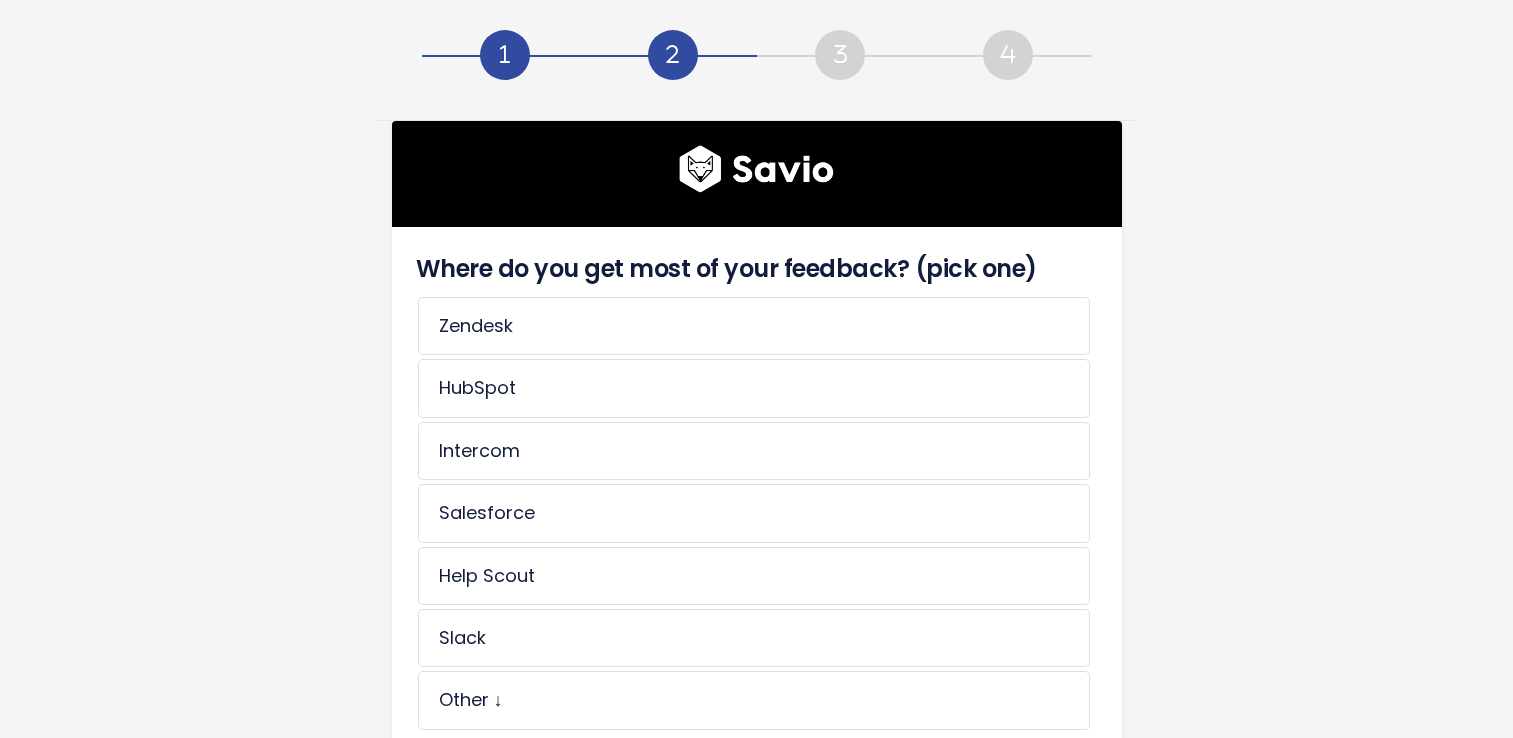 scroll, scrollTop: 0, scrollLeft: 0, axis: both 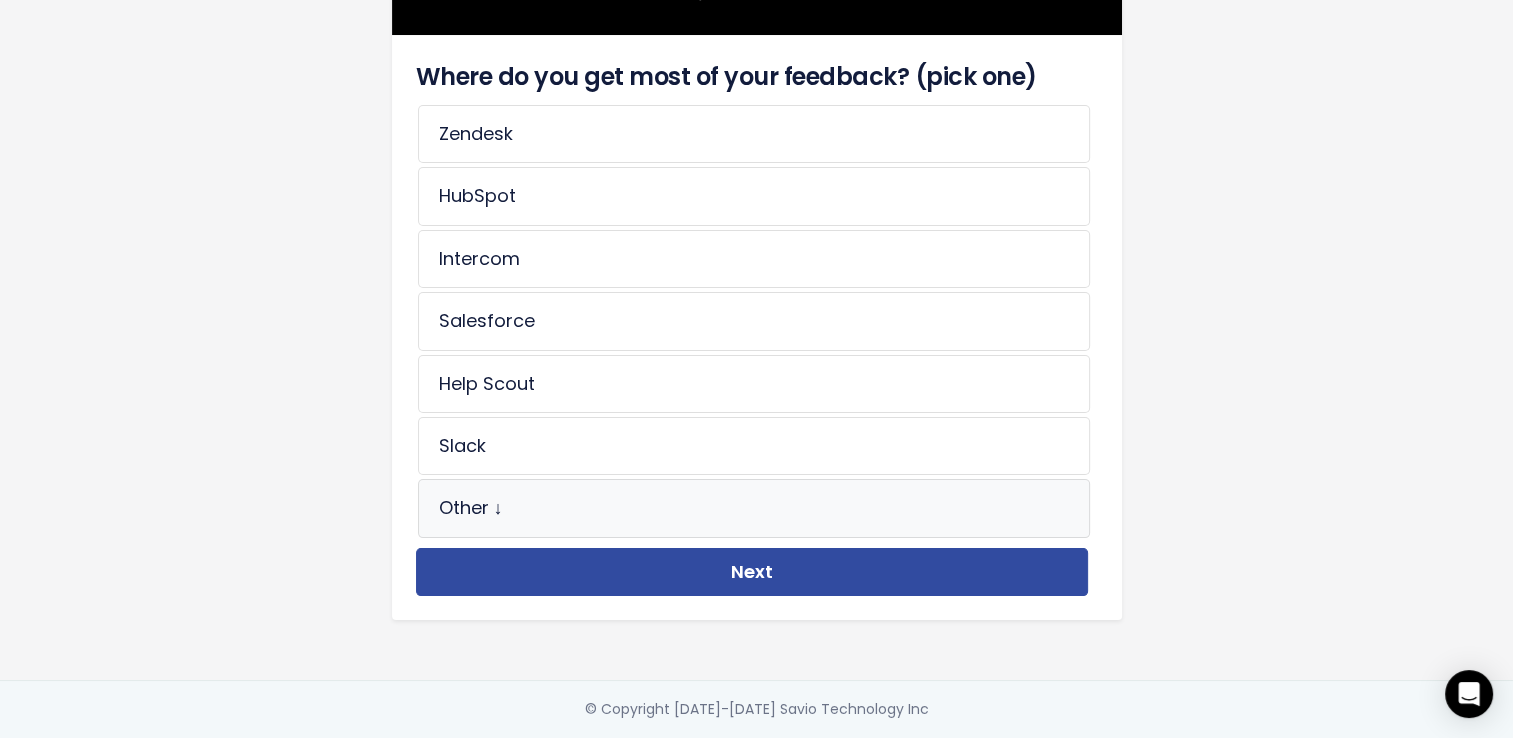 click on "Other ↓" at bounding box center (754, 508) 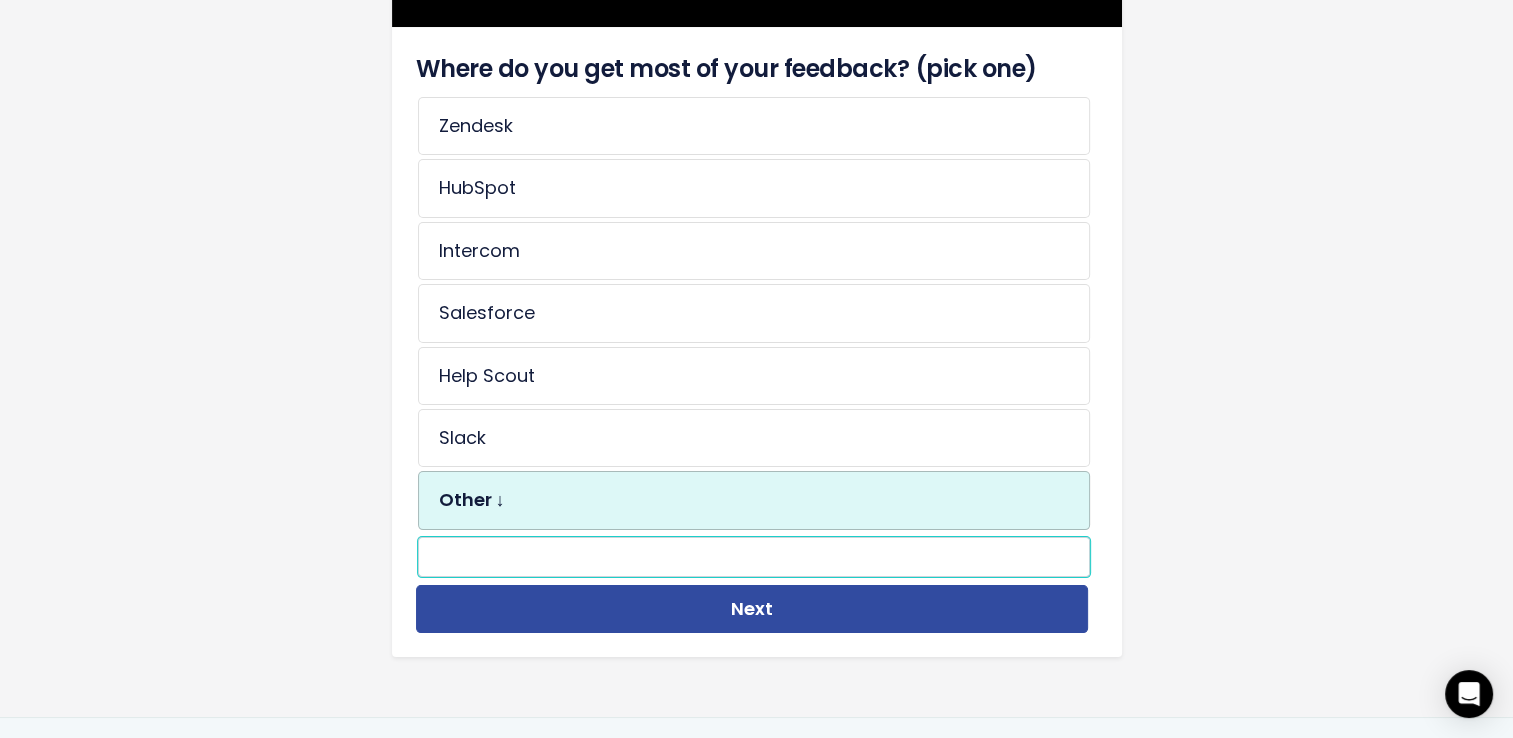 click at bounding box center [754, 557] 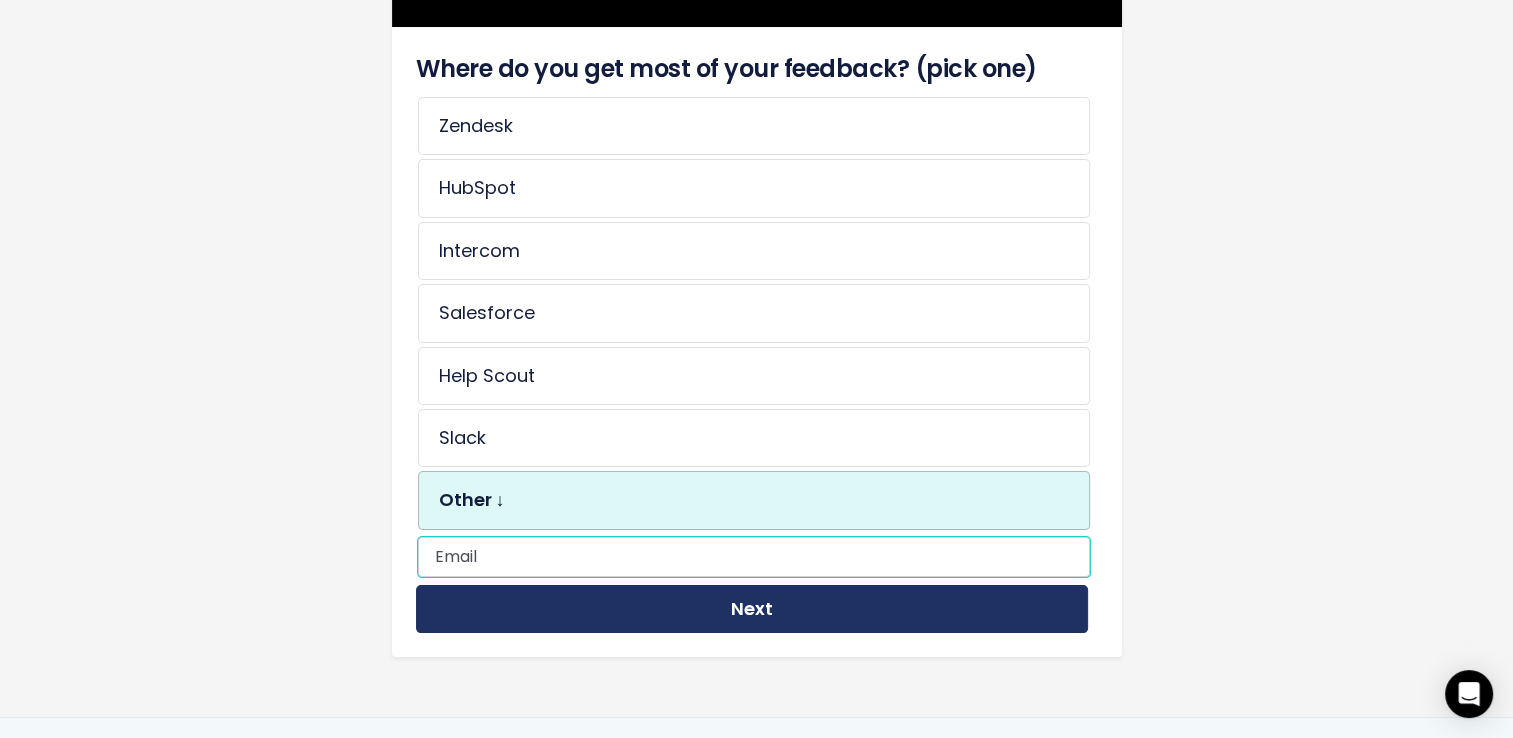 type on "Email" 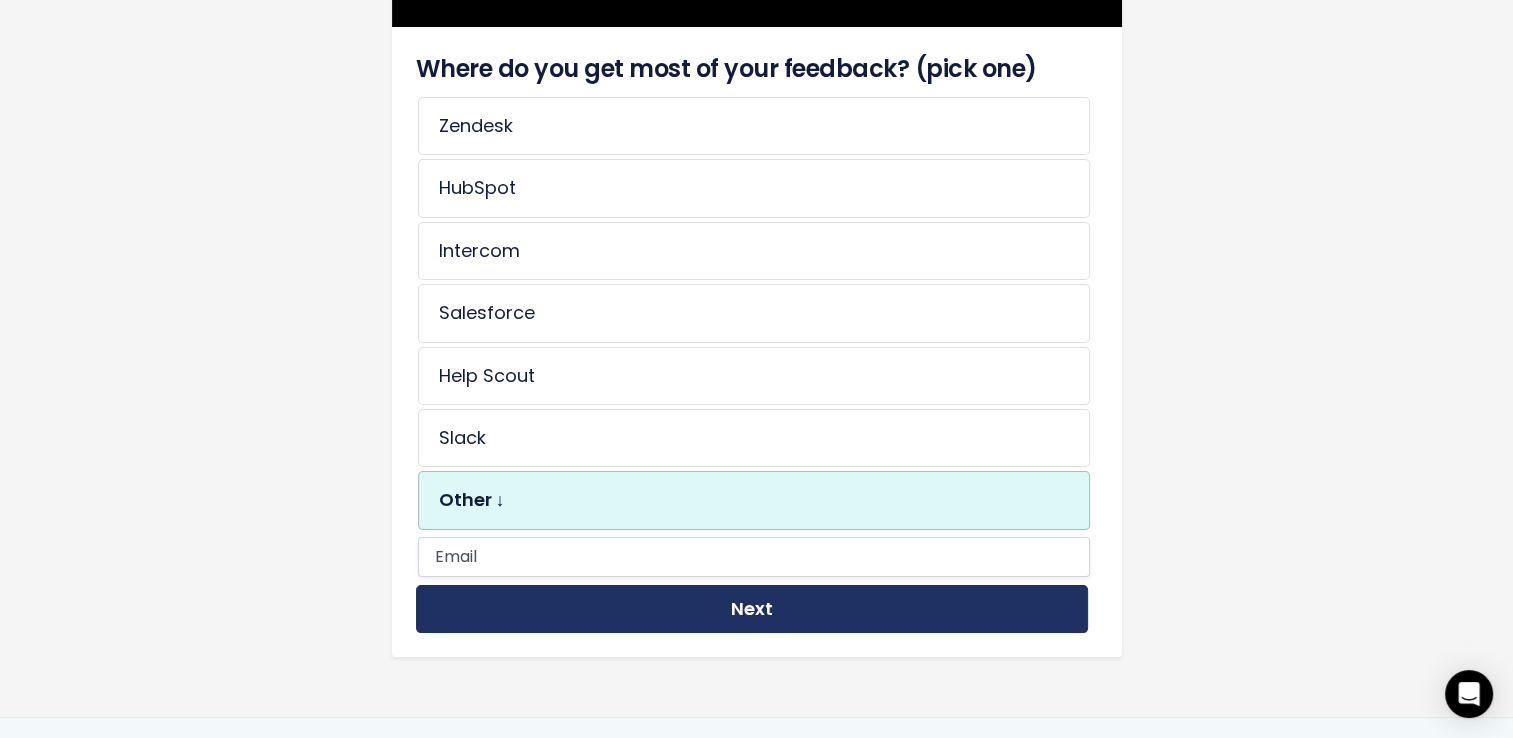 click on "Next" at bounding box center (752, 609) 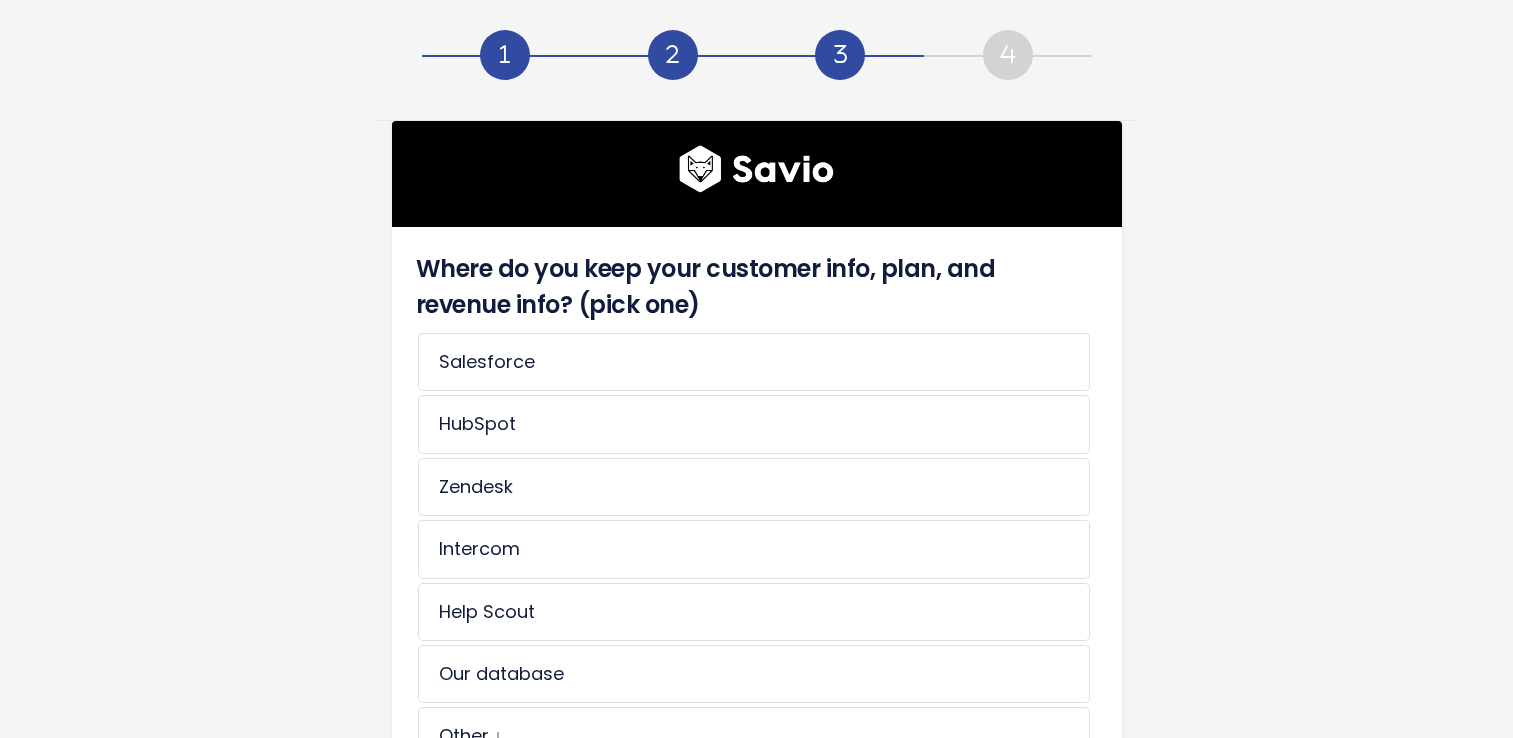 scroll, scrollTop: 0, scrollLeft: 0, axis: both 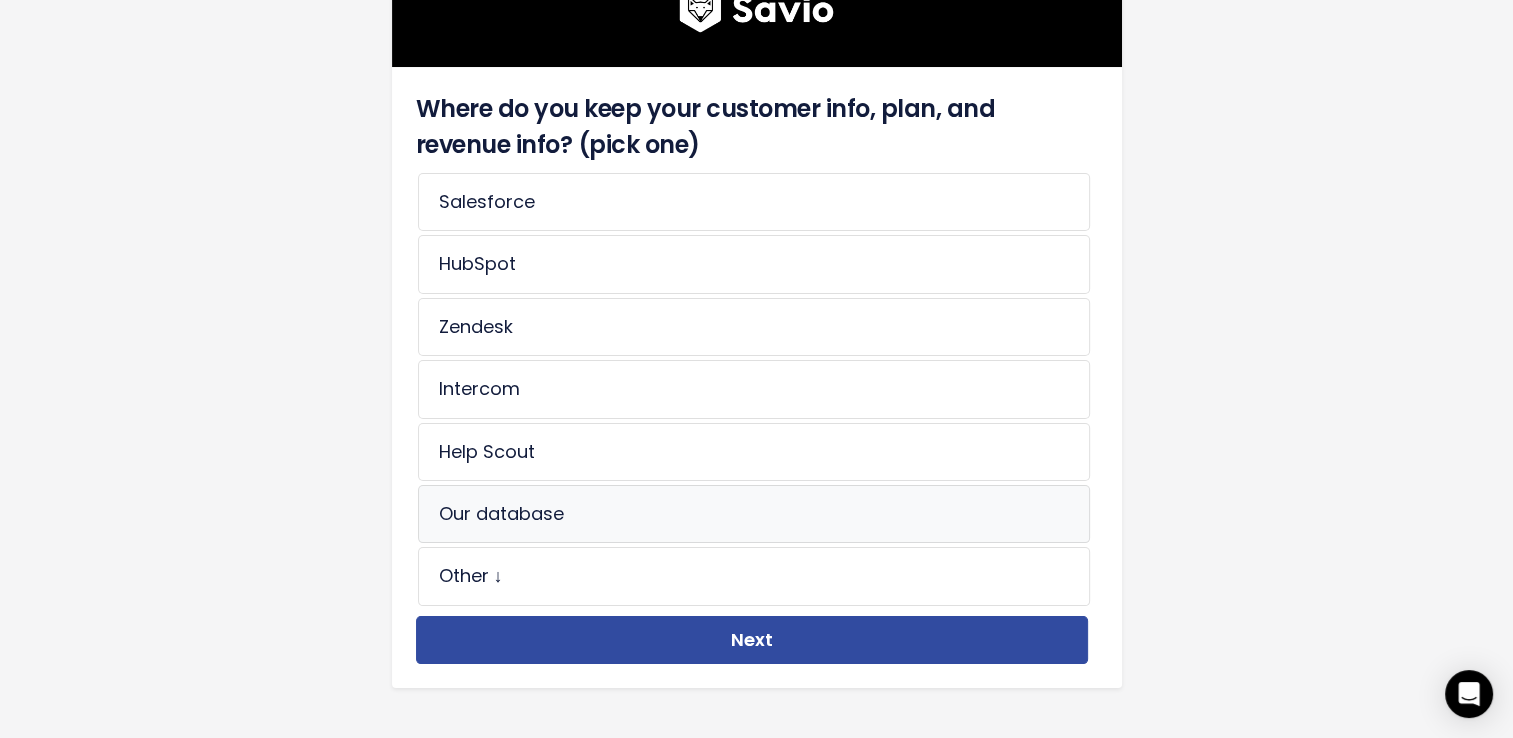 click on "Our database" at bounding box center (754, 514) 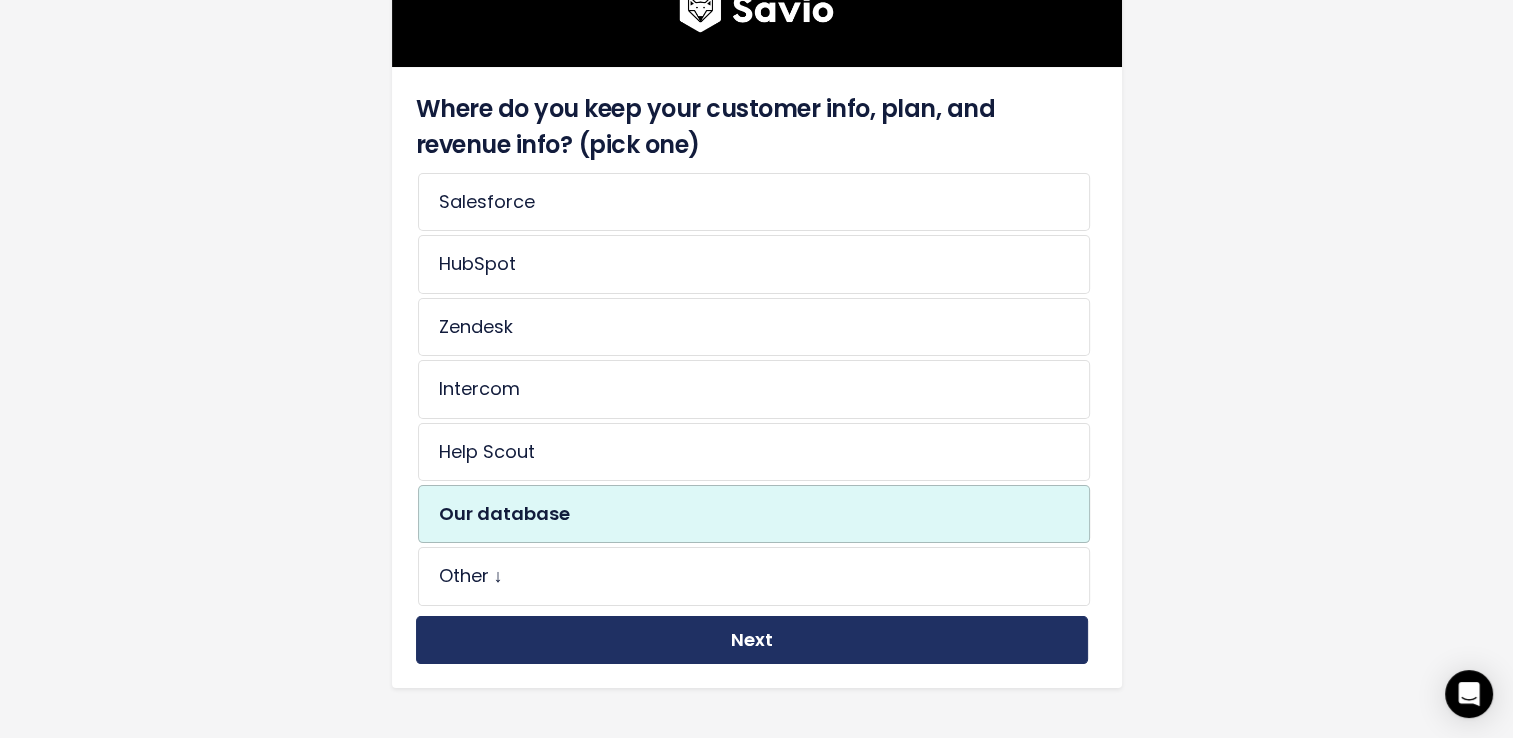 click on "Next" at bounding box center [752, 640] 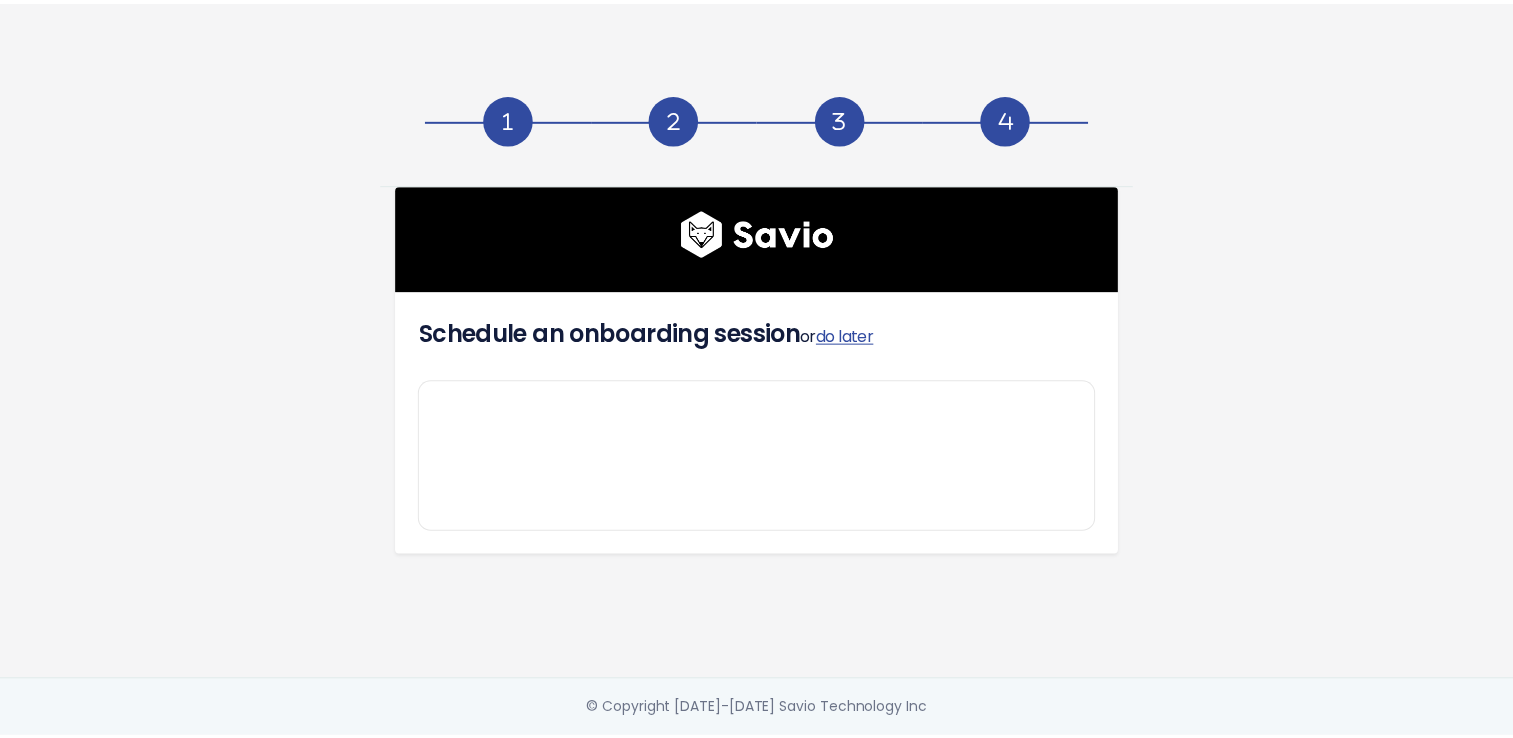scroll, scrollTop: 0, scrollLeft: 0, axis: both 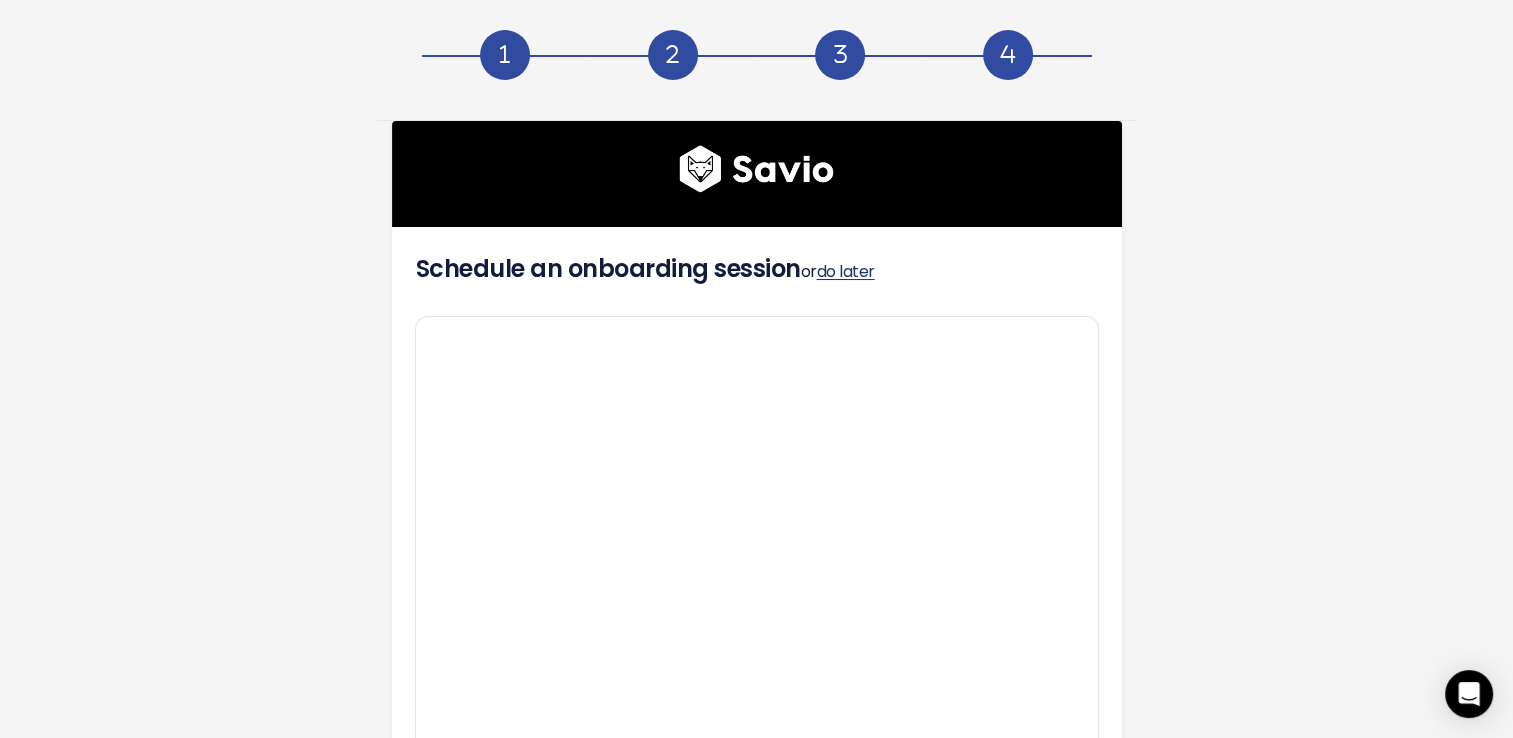click on "do later" at bounding box center (846, 271) 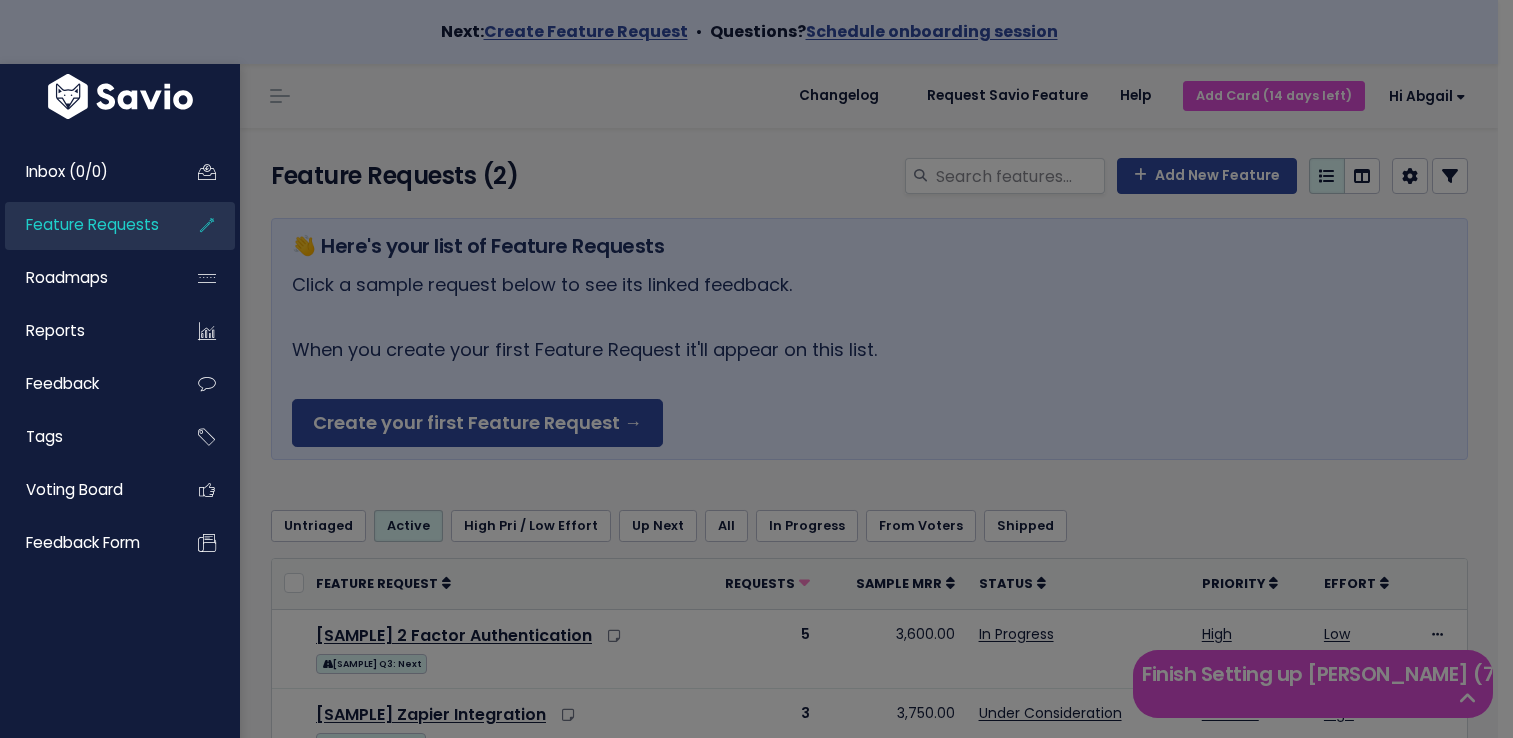 scroll, scrollTop: 0, scrollLeft: 0, axis: both 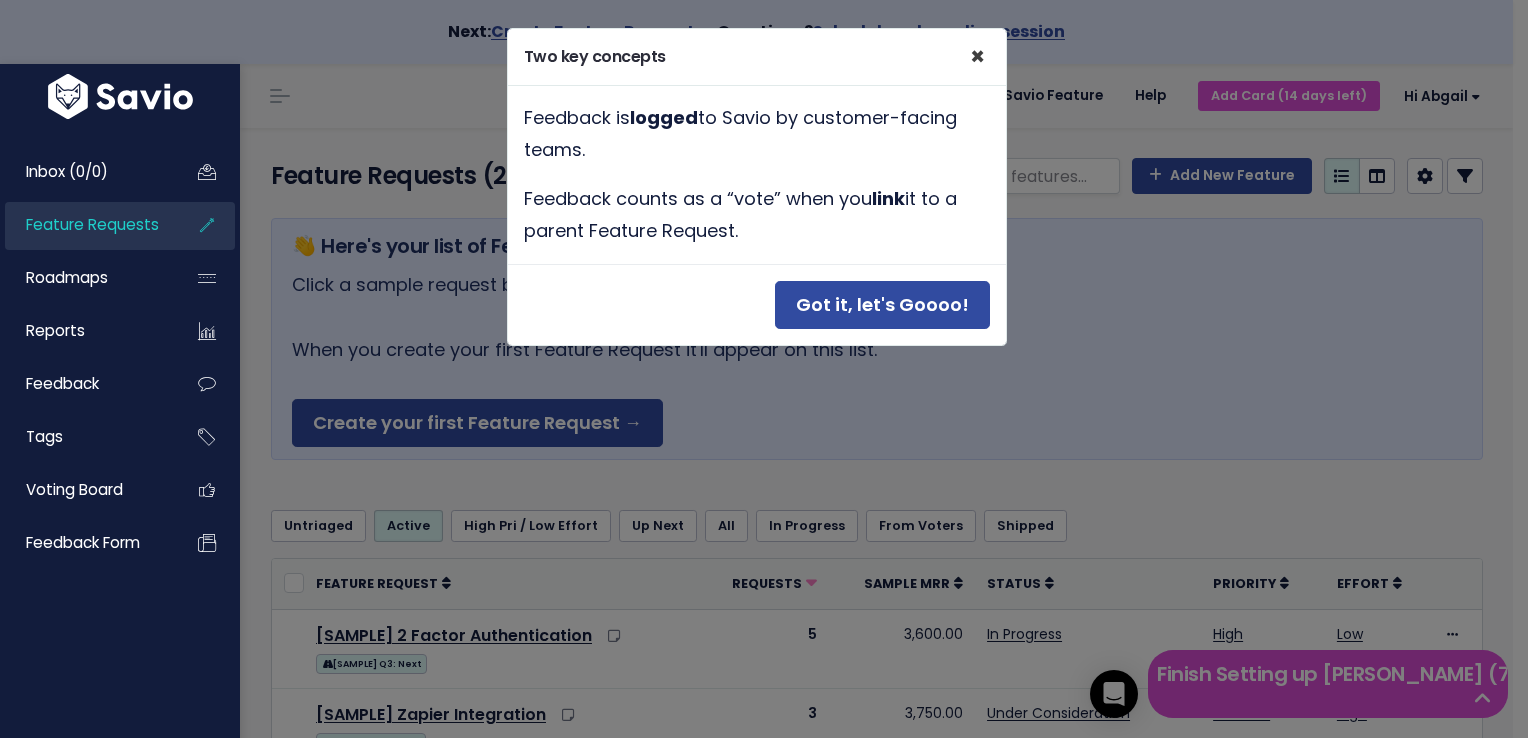 click on "×" at bounding box center [977, 56] 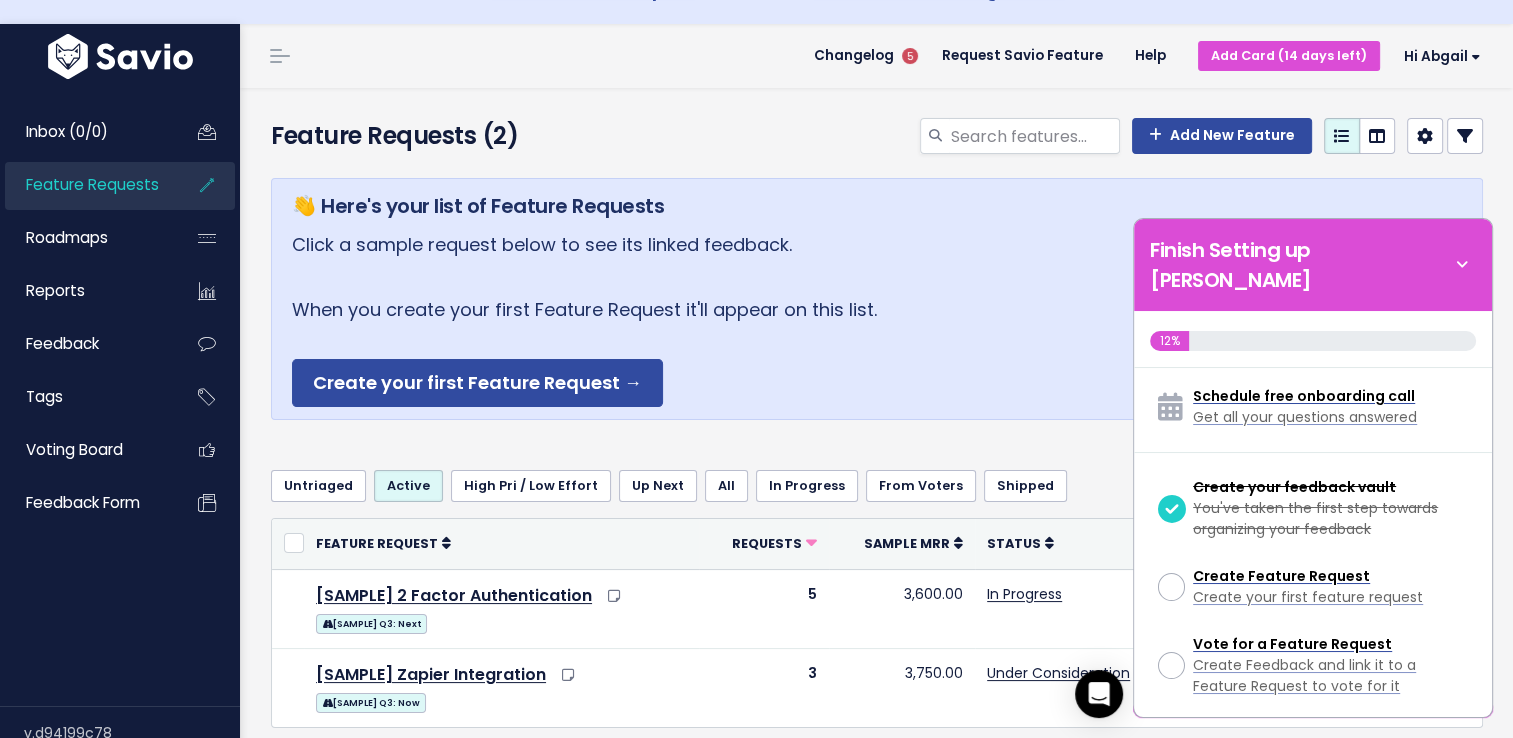scroll, scrollTop: 80, scrollLeft: 0, axis: vertical 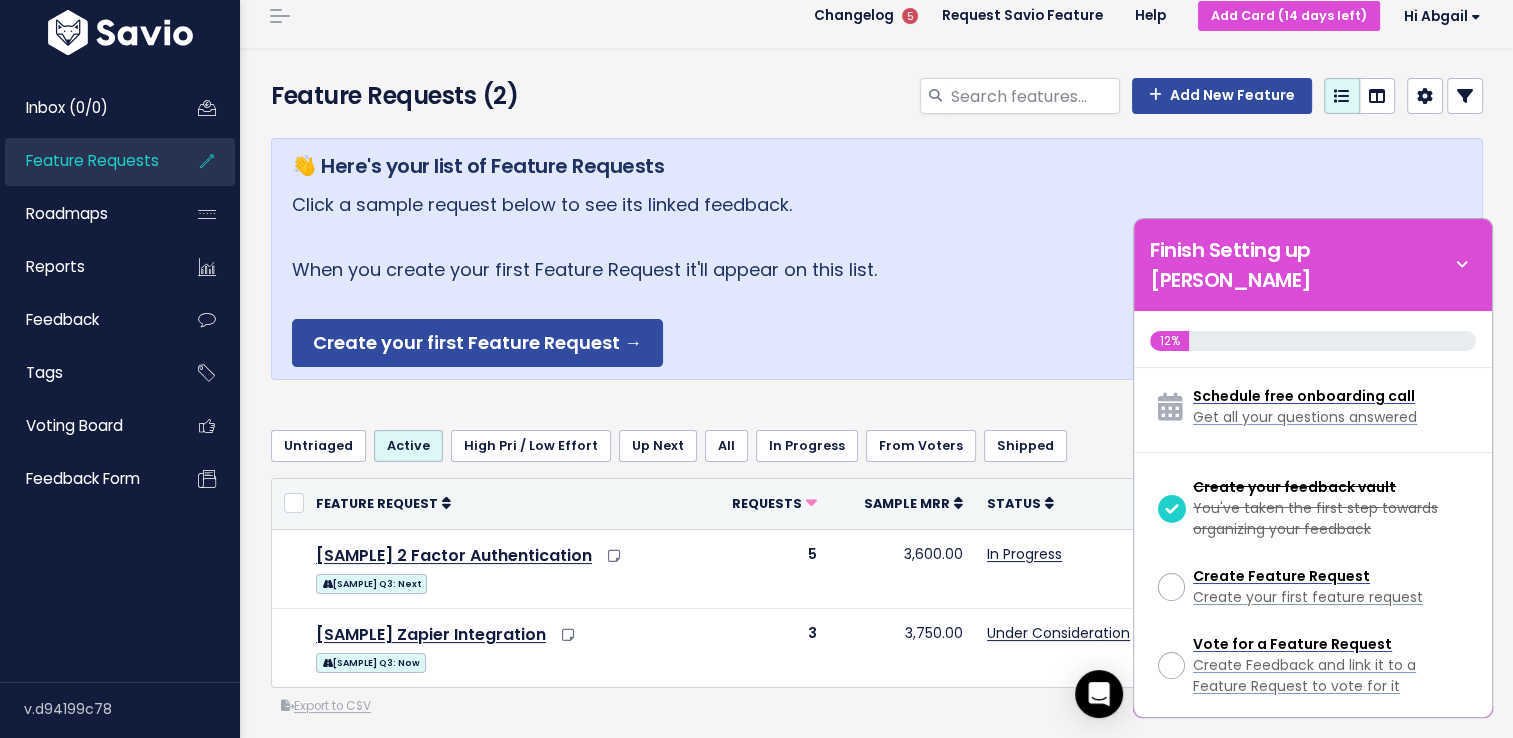 click on "Inbox (0/0)
Feature Requests
Roadmaps
Reports" at bounding box center (120, 371) 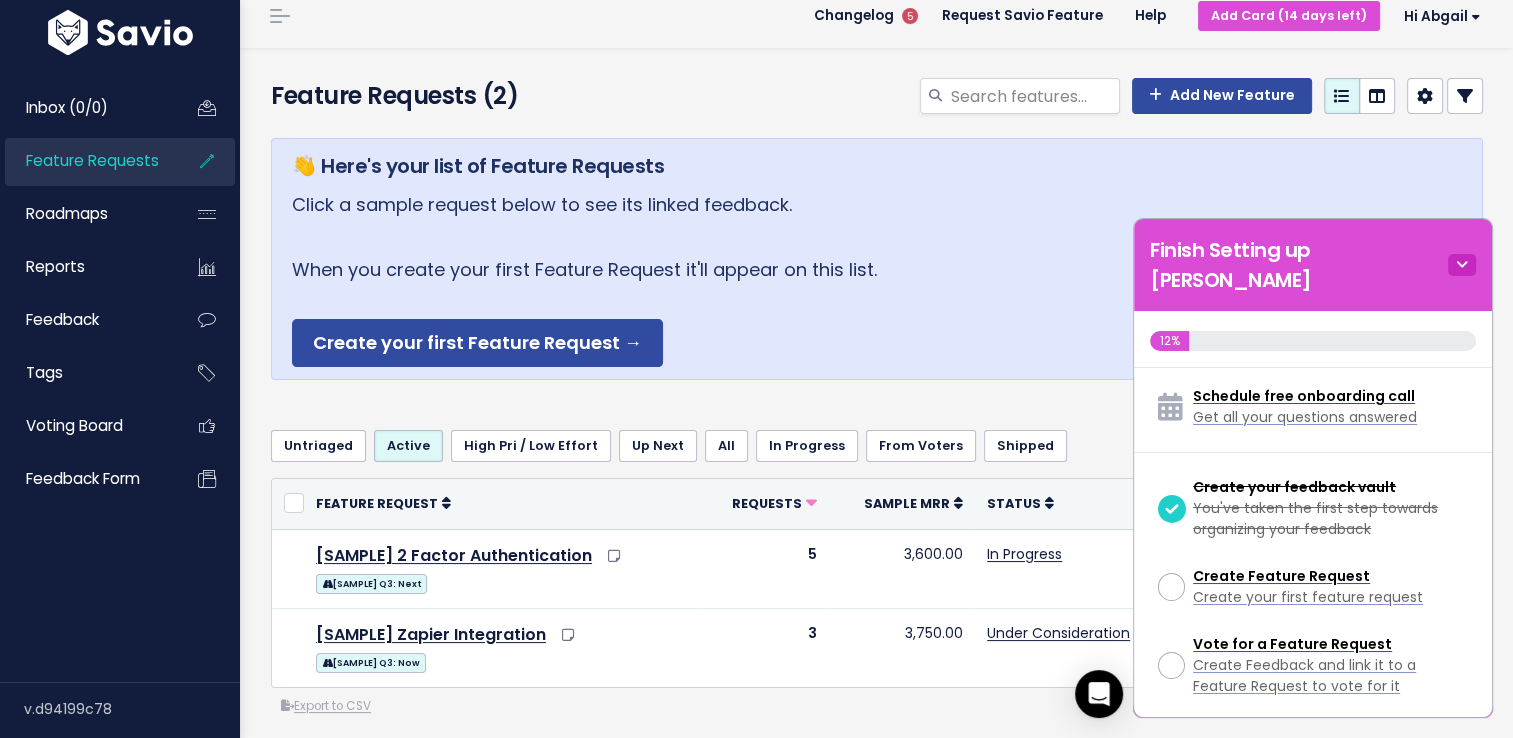 click at bounding box center (1462, 265) 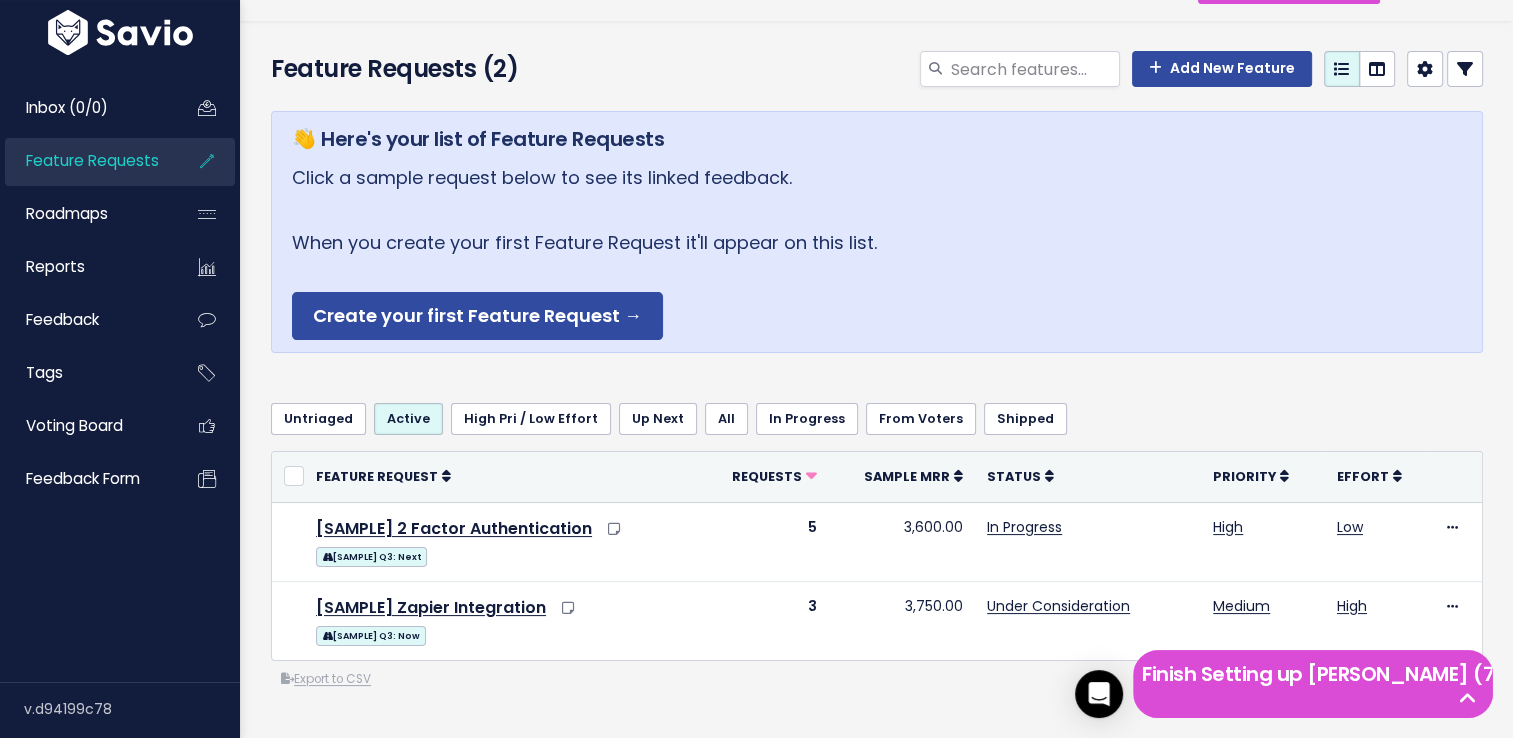 scroll, scrollTop: 120, scrollLeft: 0, axis: vertical 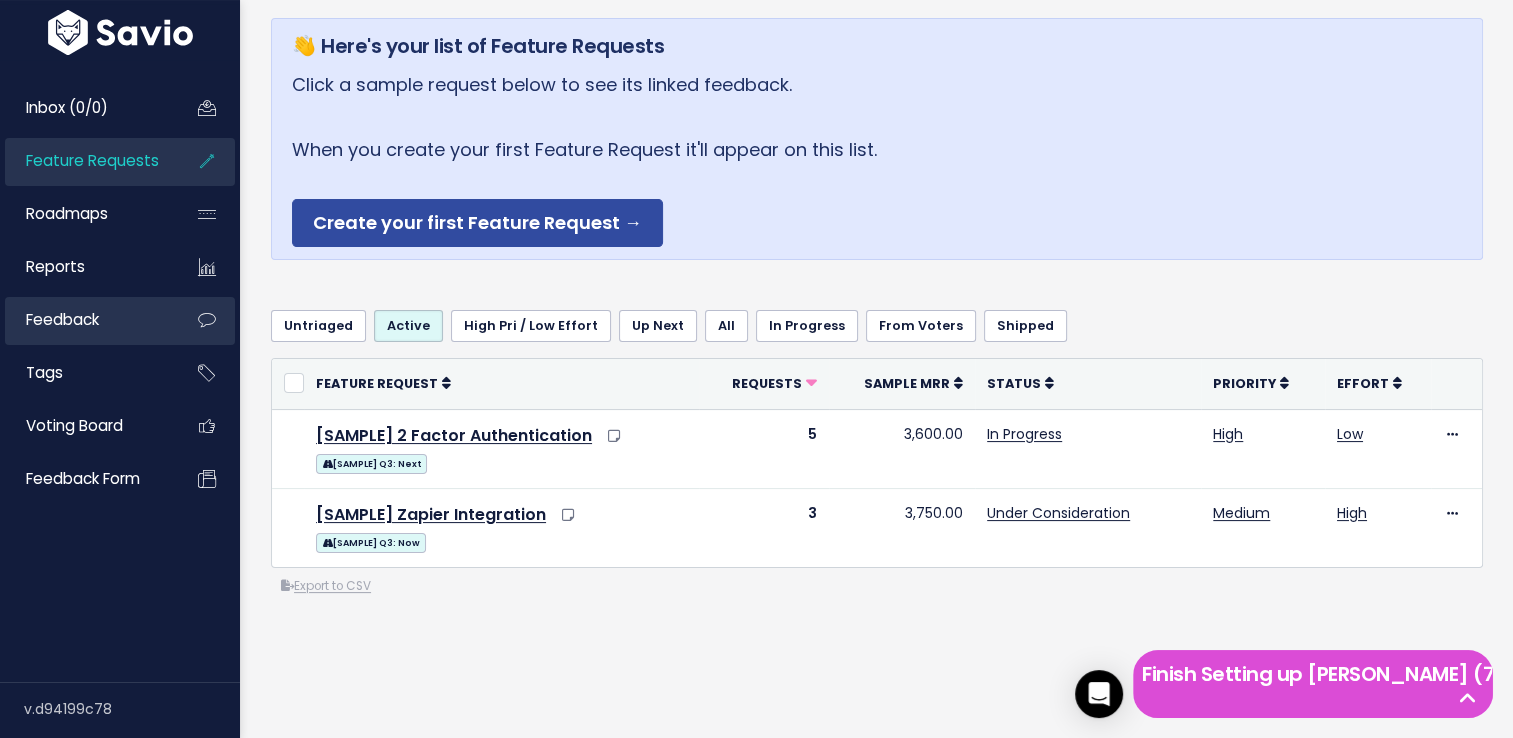 click on "Feedback" at bounding box center [62, 319] 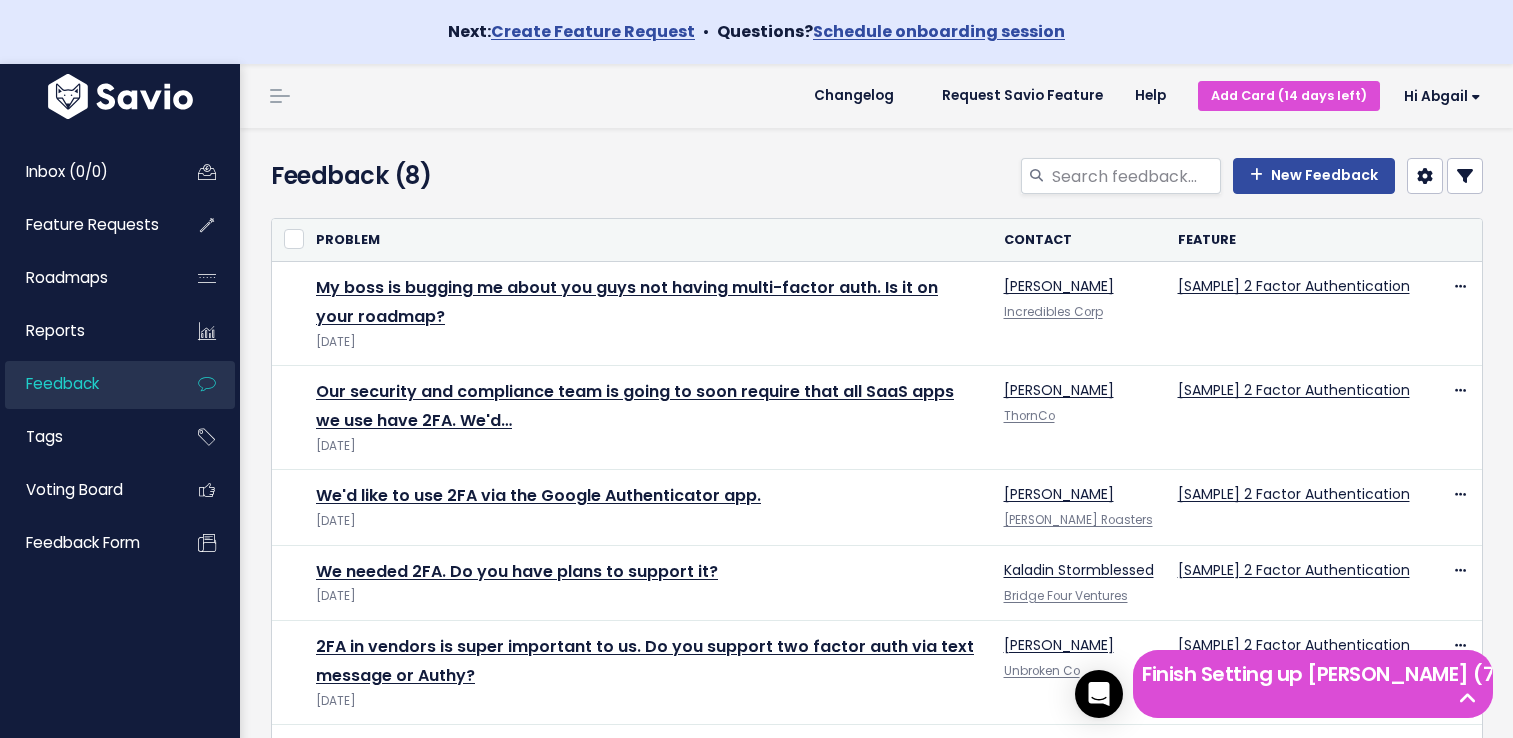 scroll, scrollTop: 0, scrollLeft: 0, axis: both 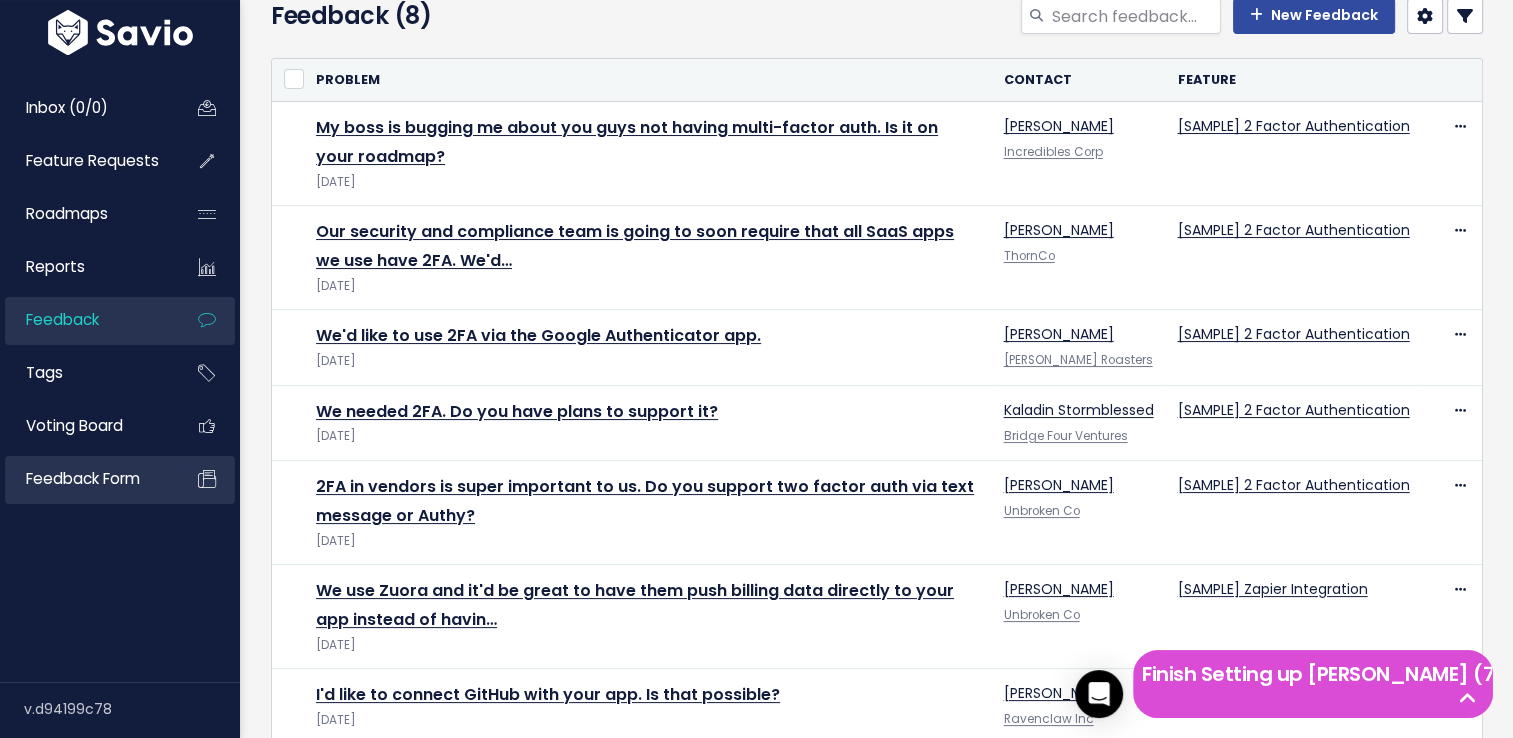 click on "Feedback form" at bounding box center [83, 478] 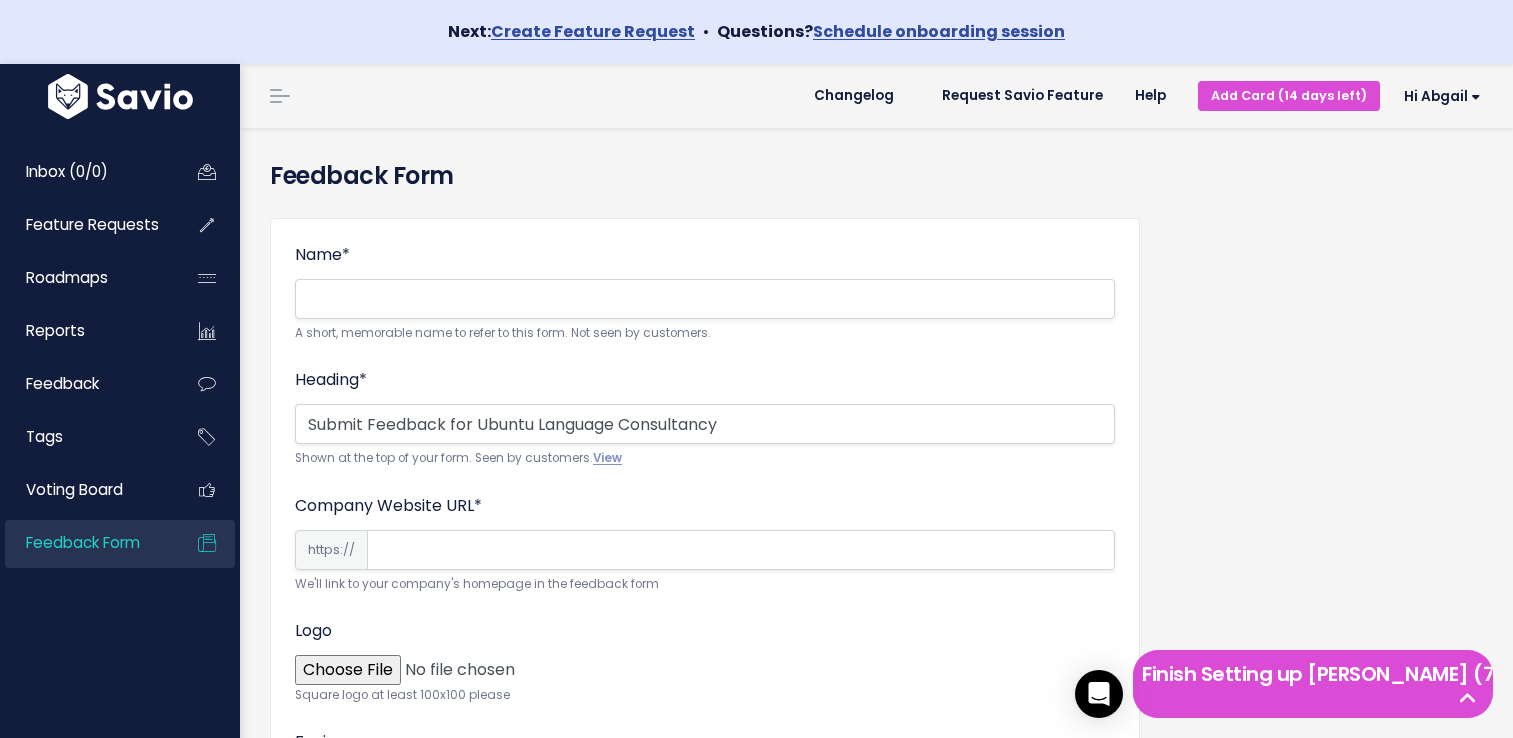 scroll, scrollTop: 0, scrollLeft: 0, axis: both 